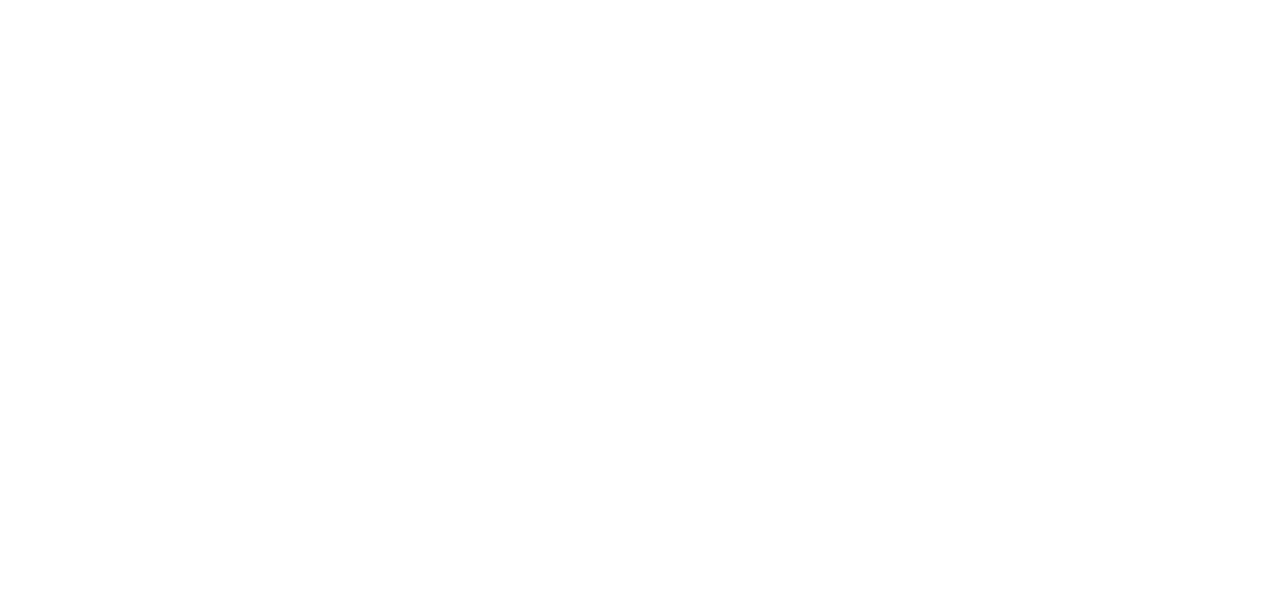 scroll, scrollTop: 0, scrollLeft: 0, axis: both 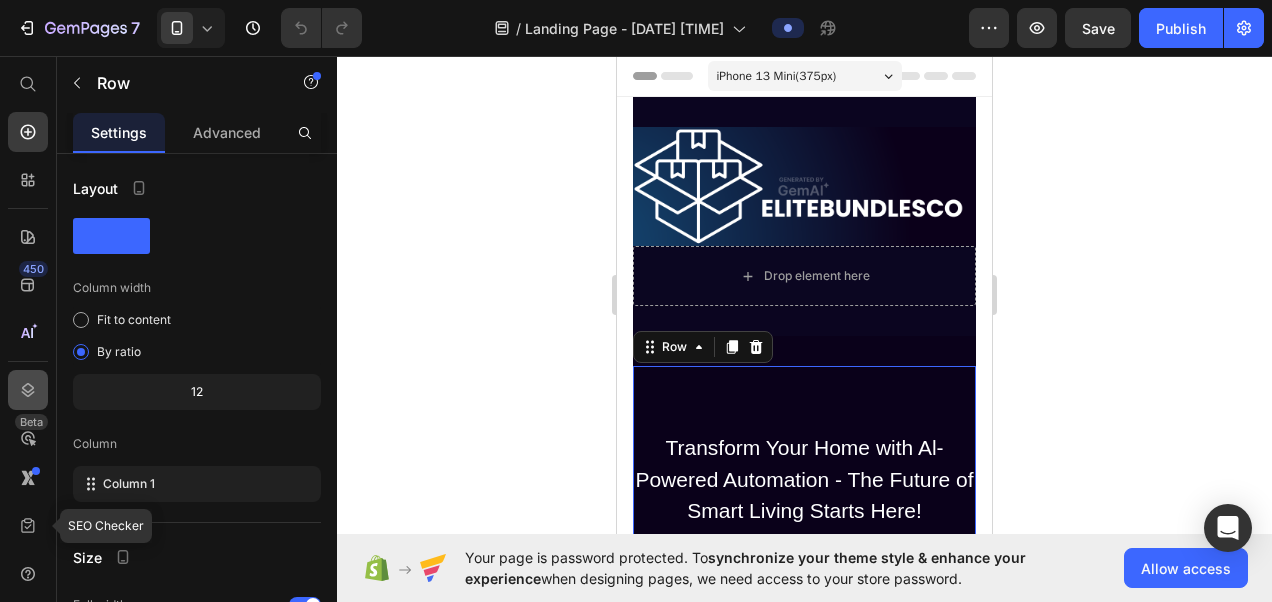 click 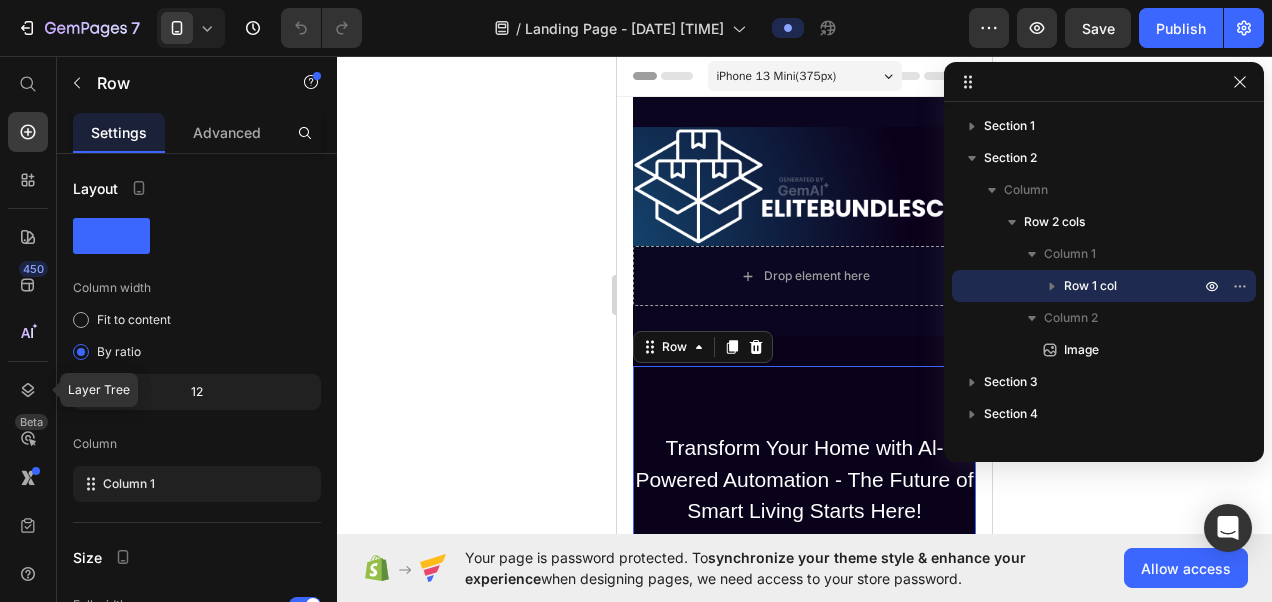 click 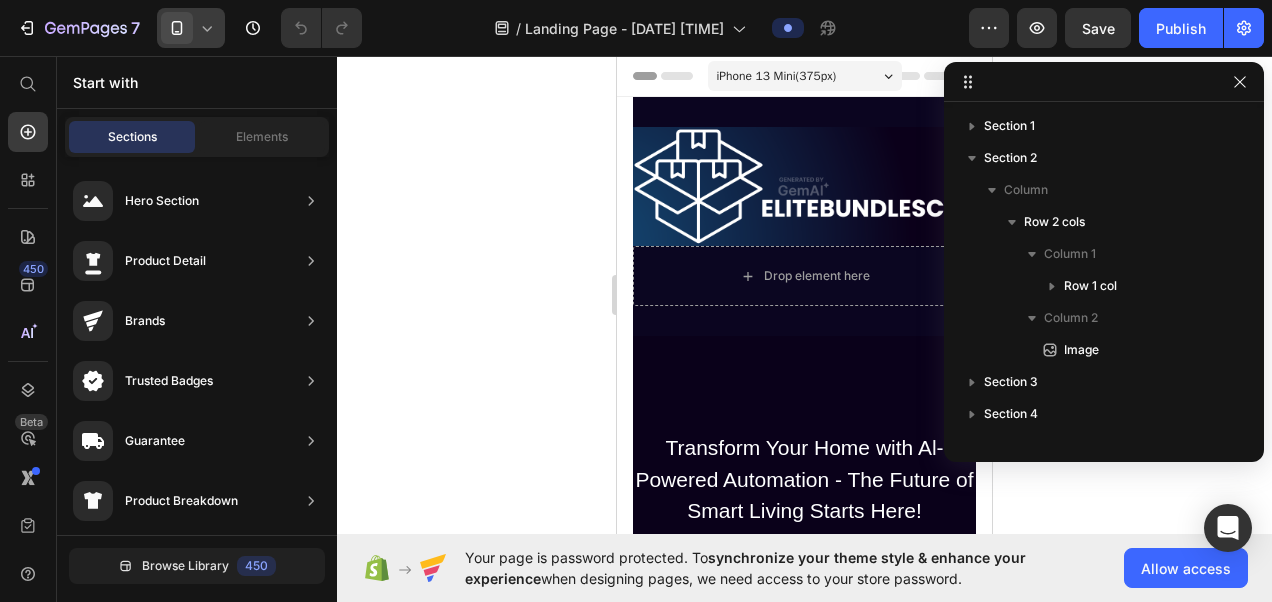 click 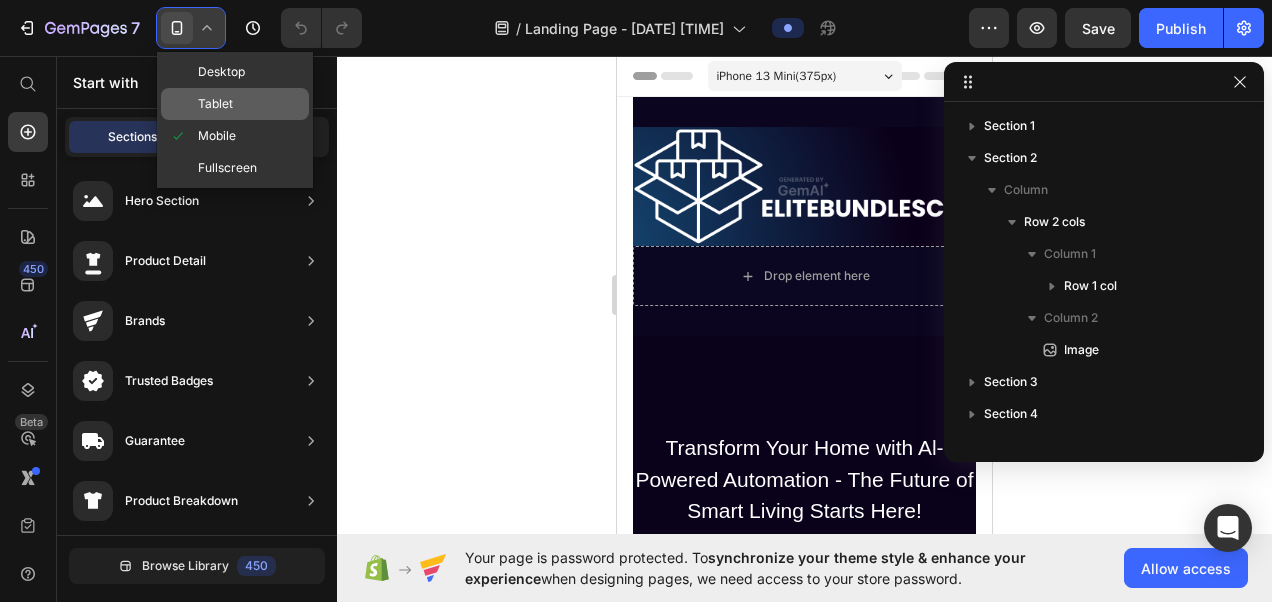click on "Tablet" 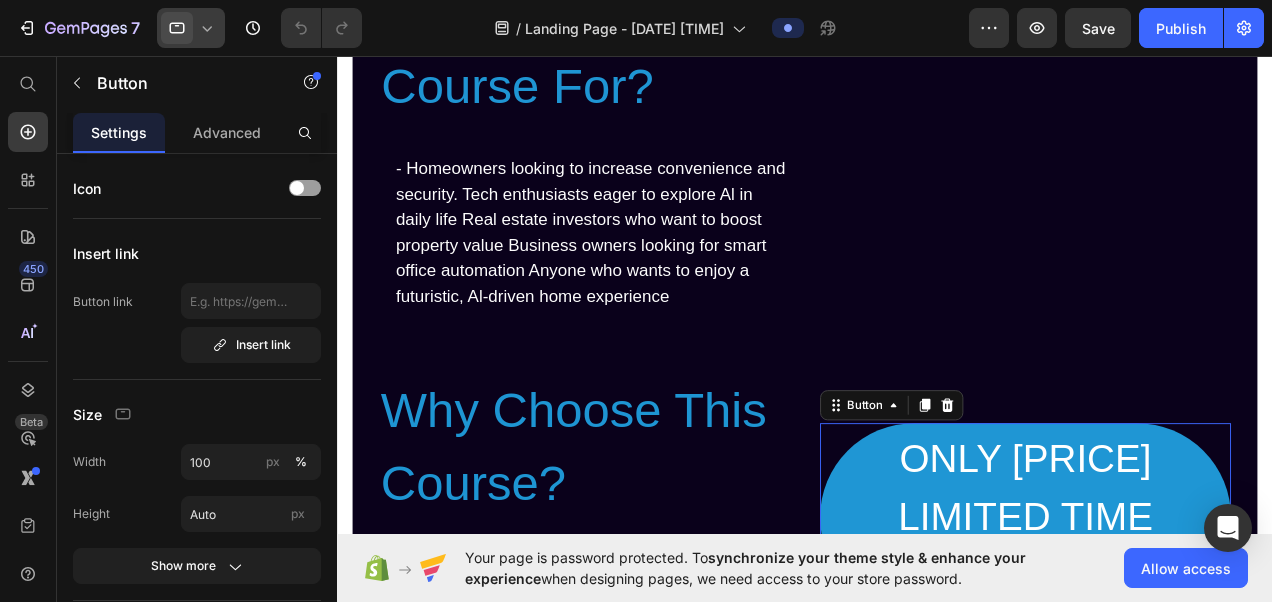 scroll, scrollTop: 2392, scrollLeft: 0, axis: vertical 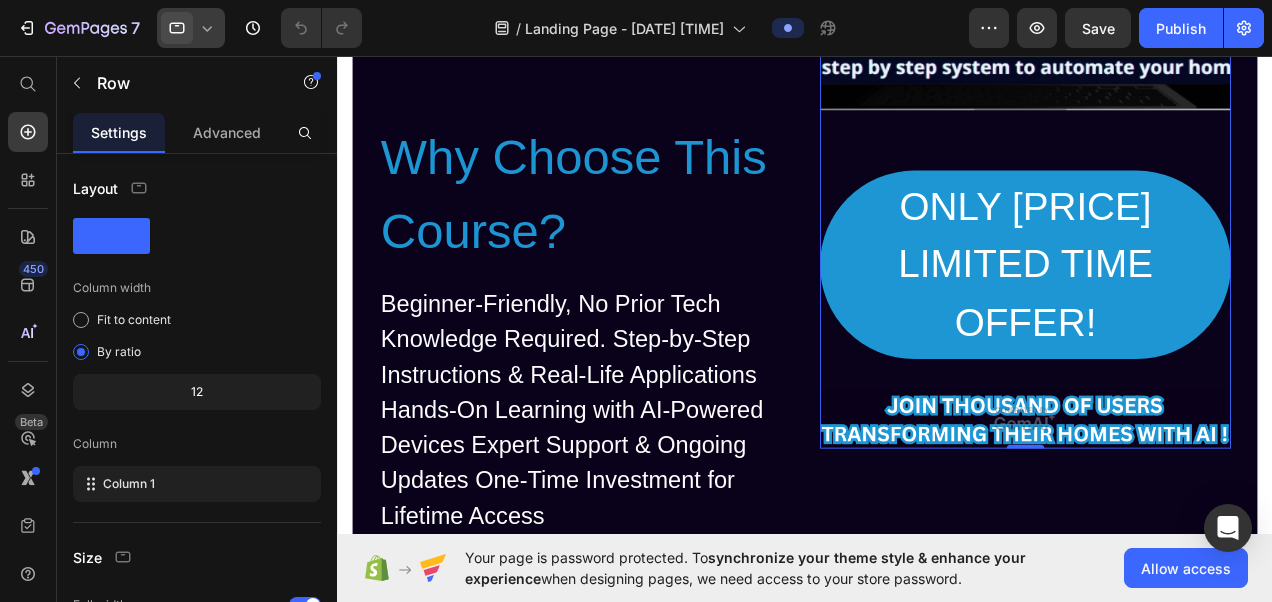 click on "Image ELITEBUNDLESCO Heading Row Image ONLY 27$ LIMITED TIME OFFER! Button Image Row   0" at bounding box center [1067, 145] 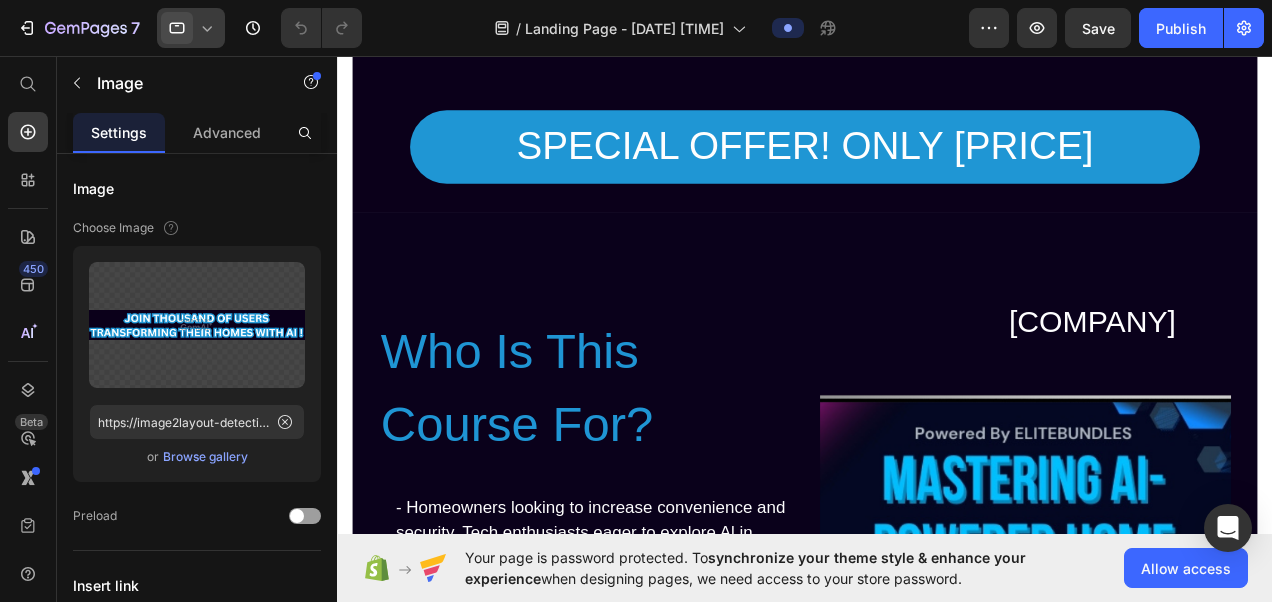 scroll, scrollTop: 2032, scrollLeft: 0, axis: vertical 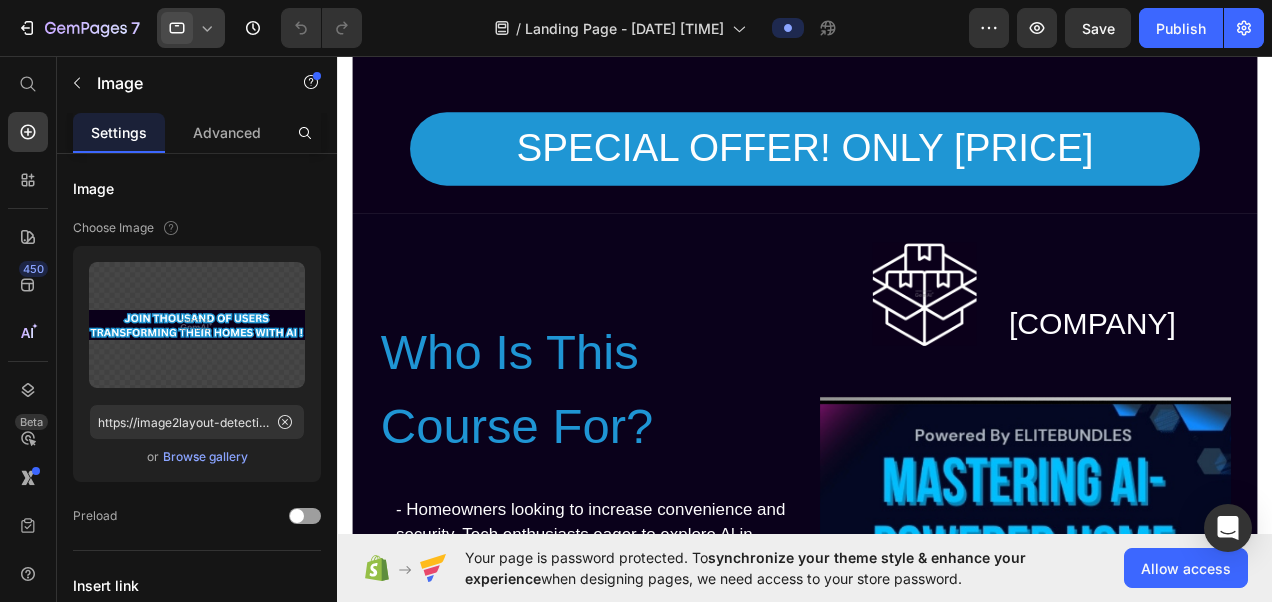 click 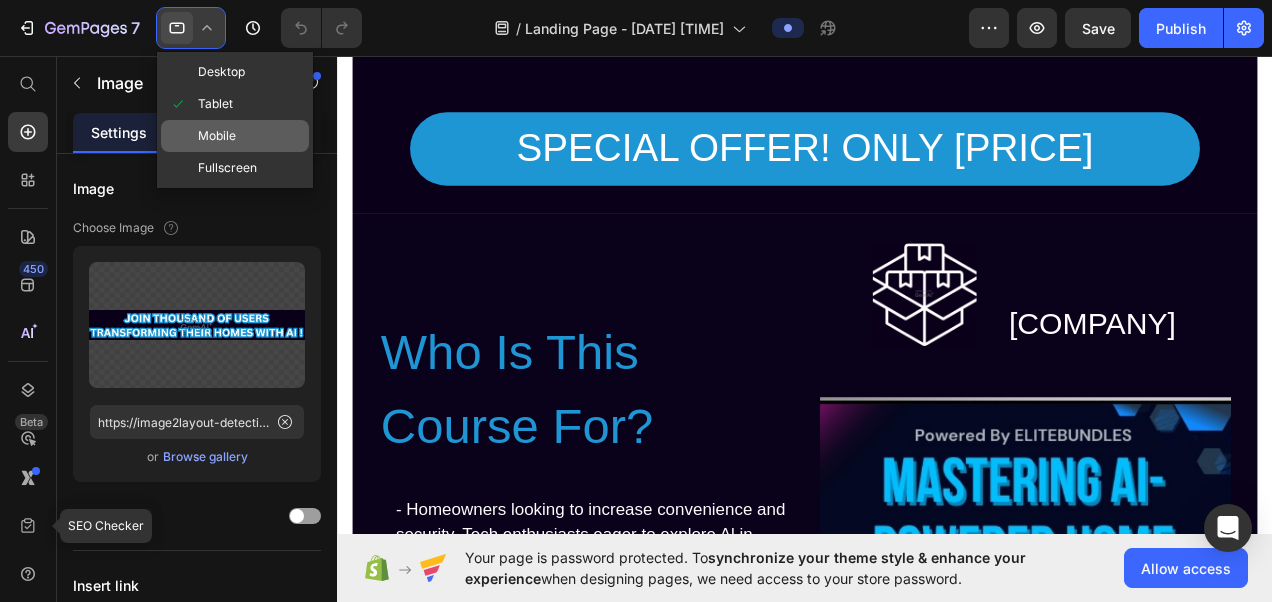 click on "Mobile" 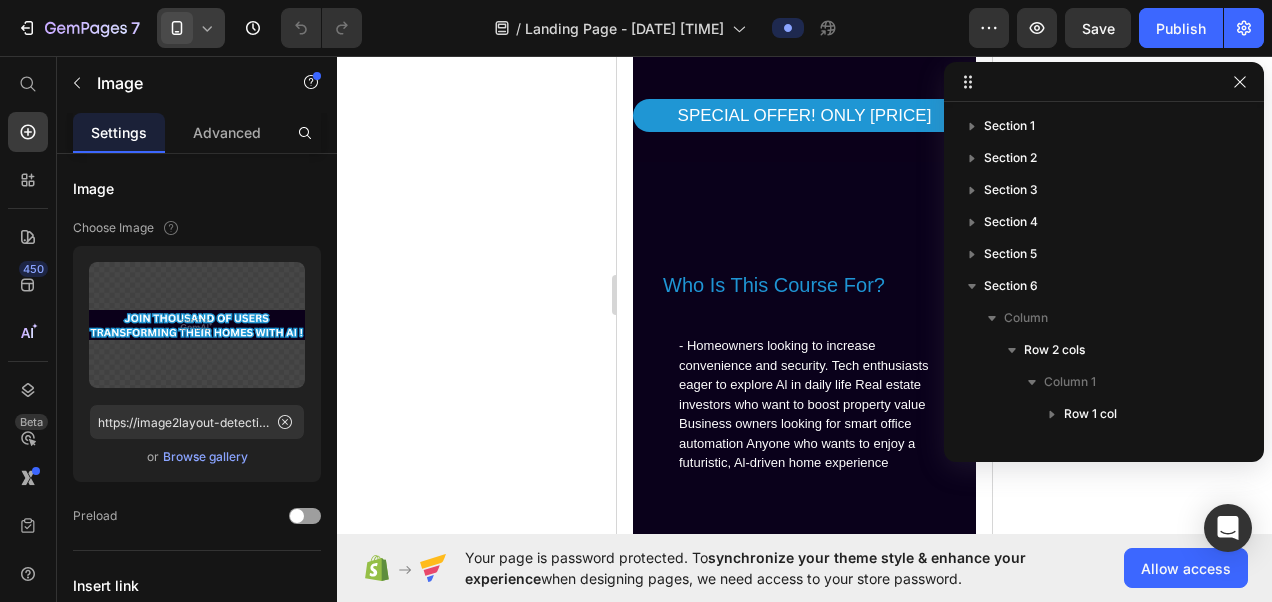 scroll, scrollTop: 214, scrollLeft: 0, axis: vertical 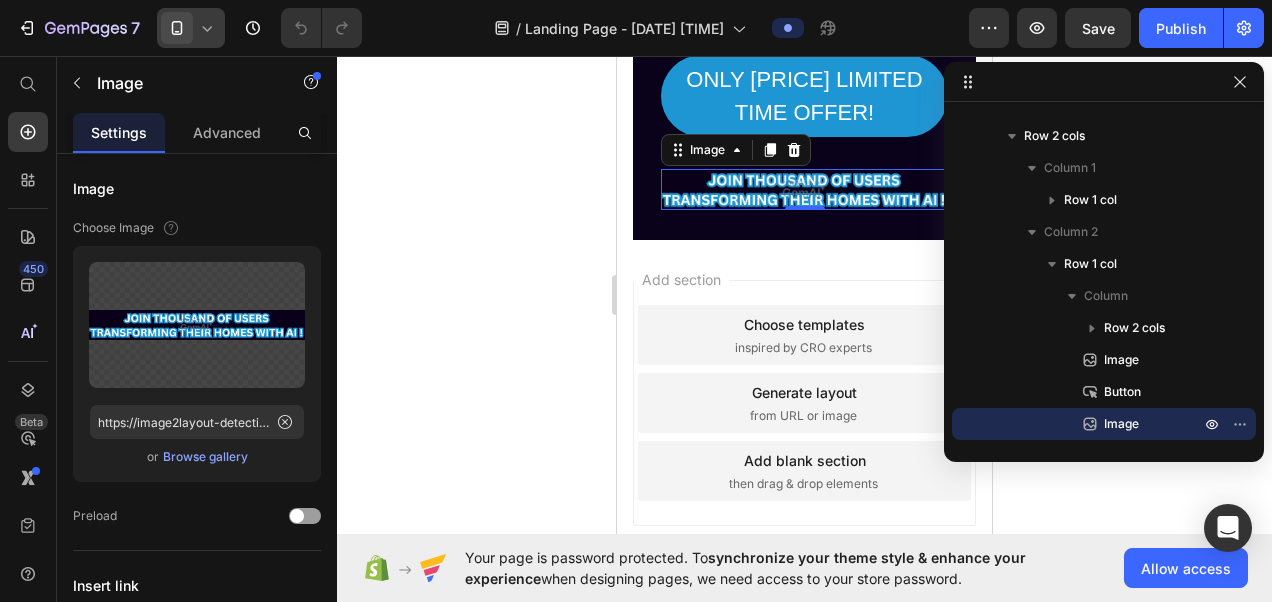 click on "Add section Choose templates inspired by CRO experts Generate layout from URL or image Add blank section then drag & drop elements" at bounding box center [804, 431] 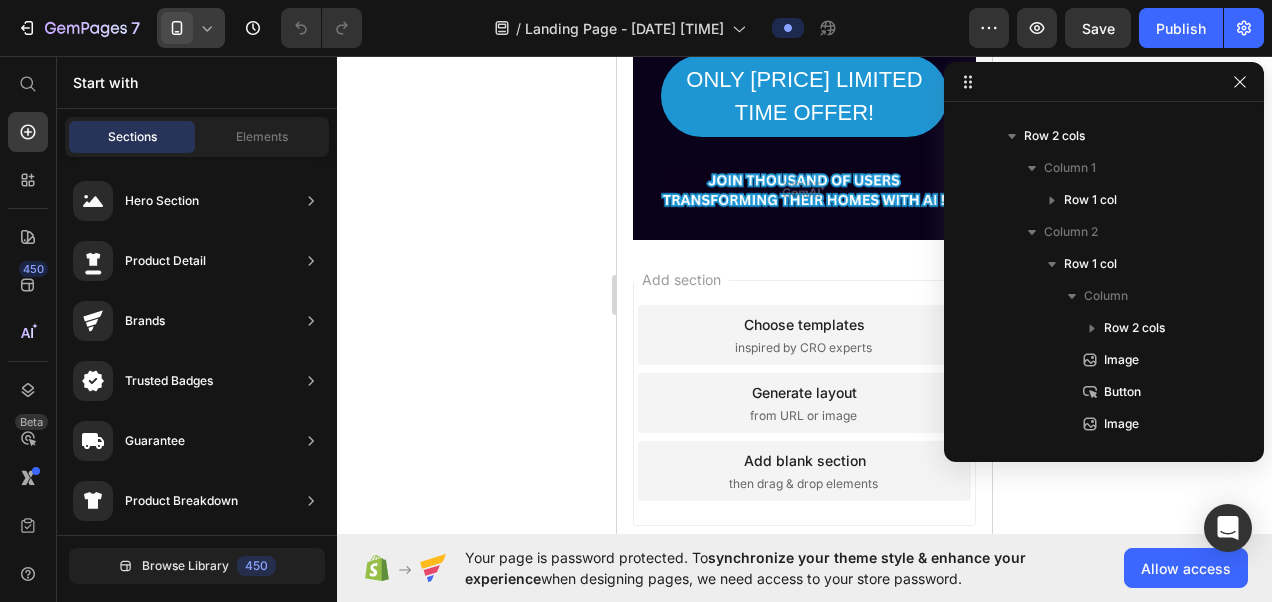 click 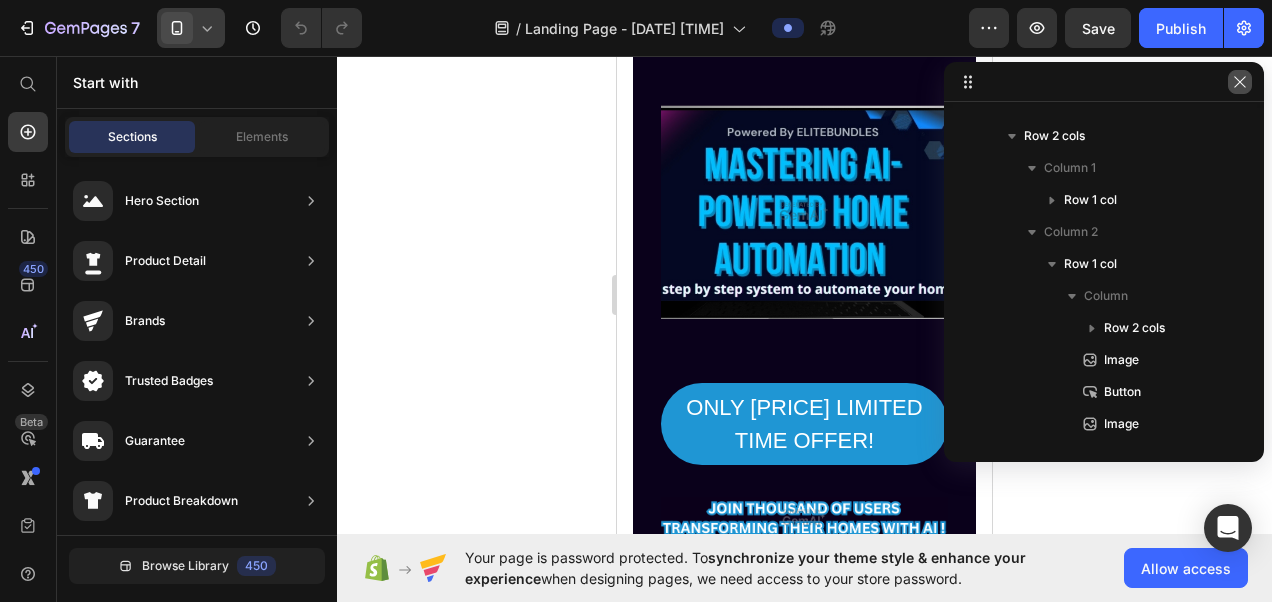 click at bounding box center (1240, 82) 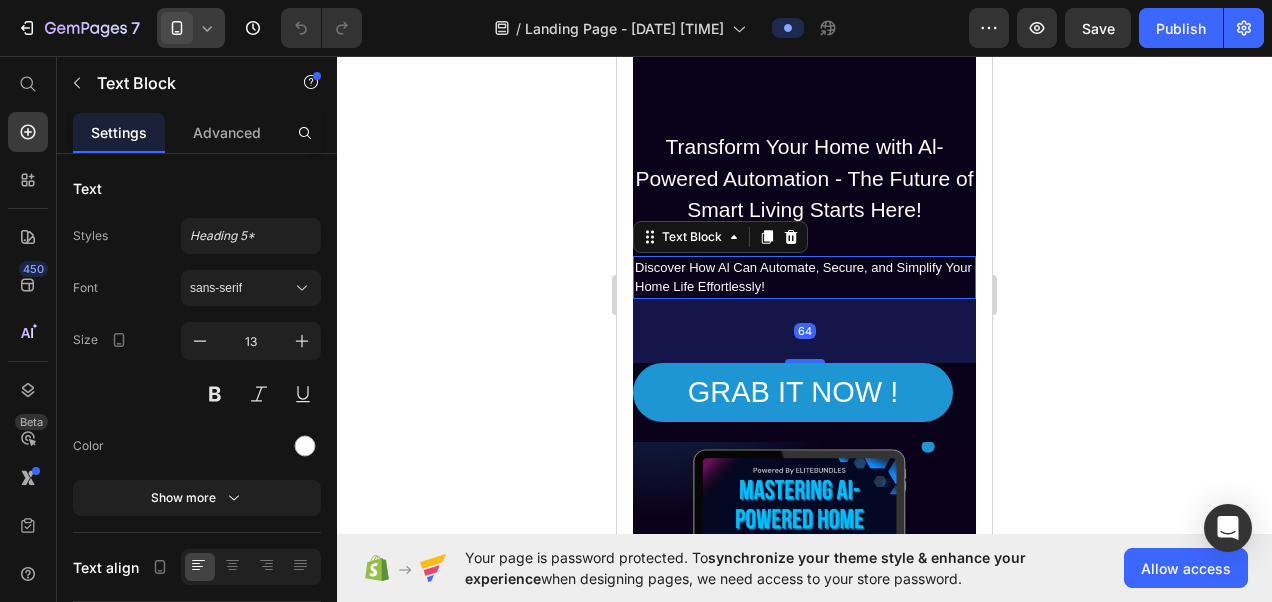 scroll, scrollTop: 303, scrollLeft: 0, axis: vertical 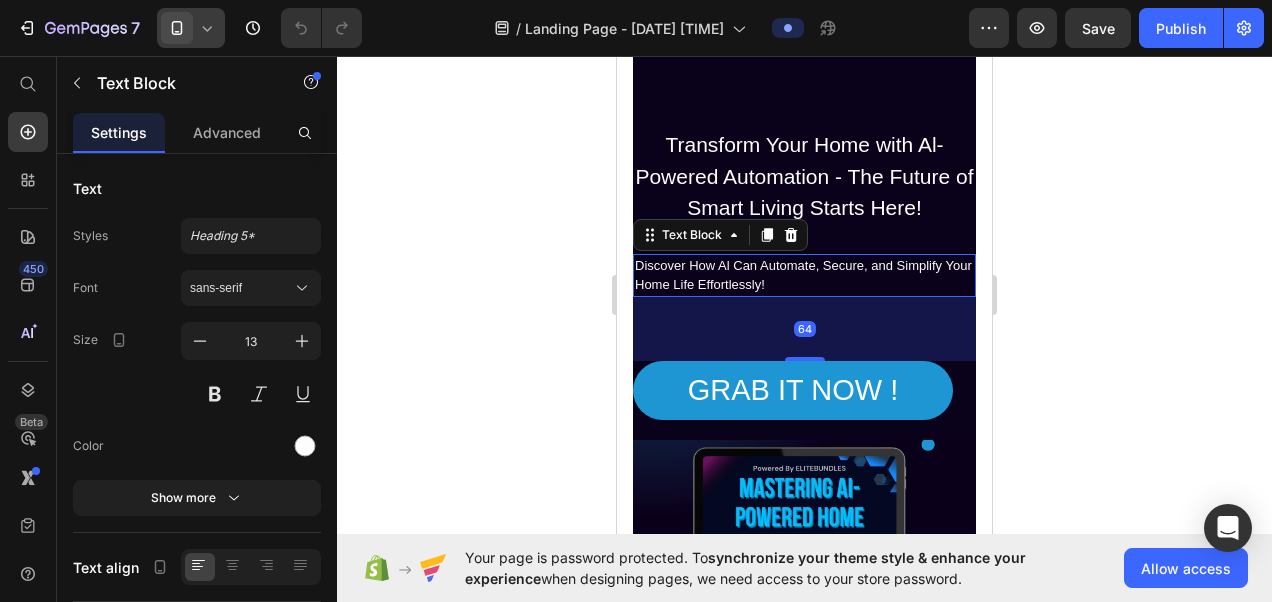 click 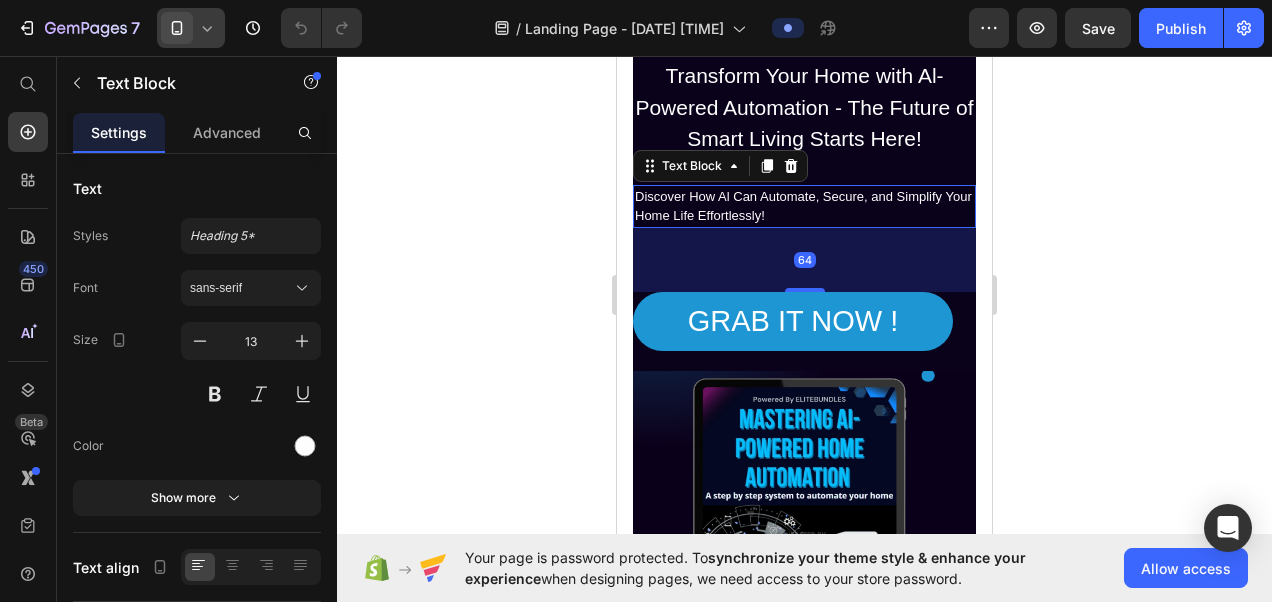 scroll, scrollTop: 372, scrollLeft: 0, axis: vertical 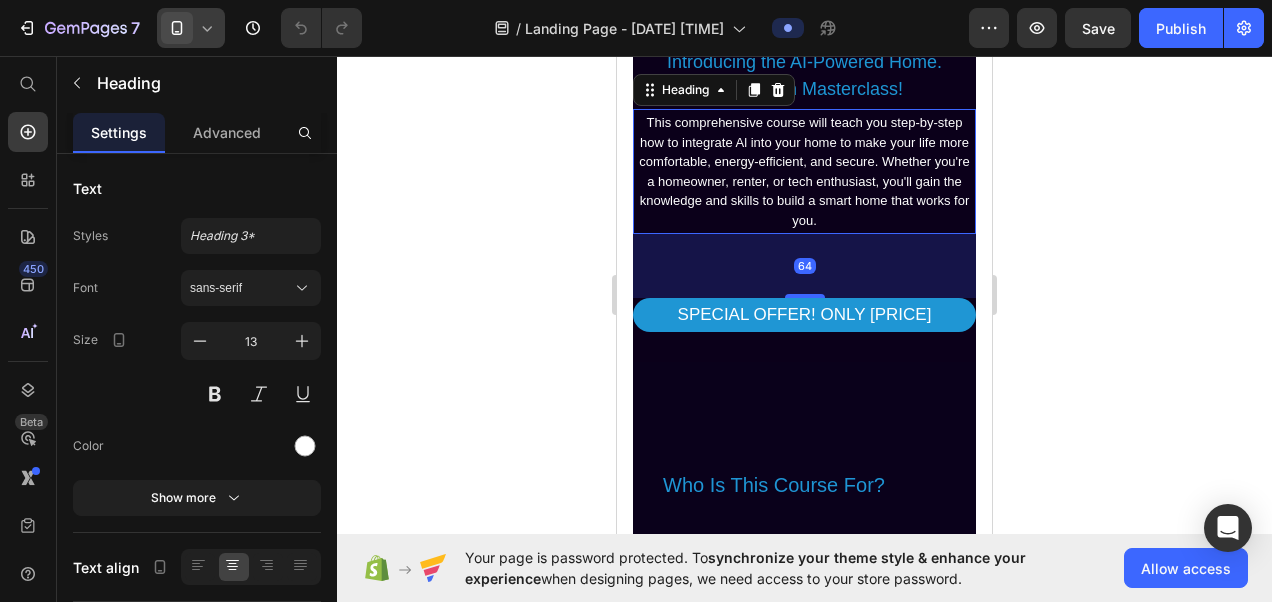 click 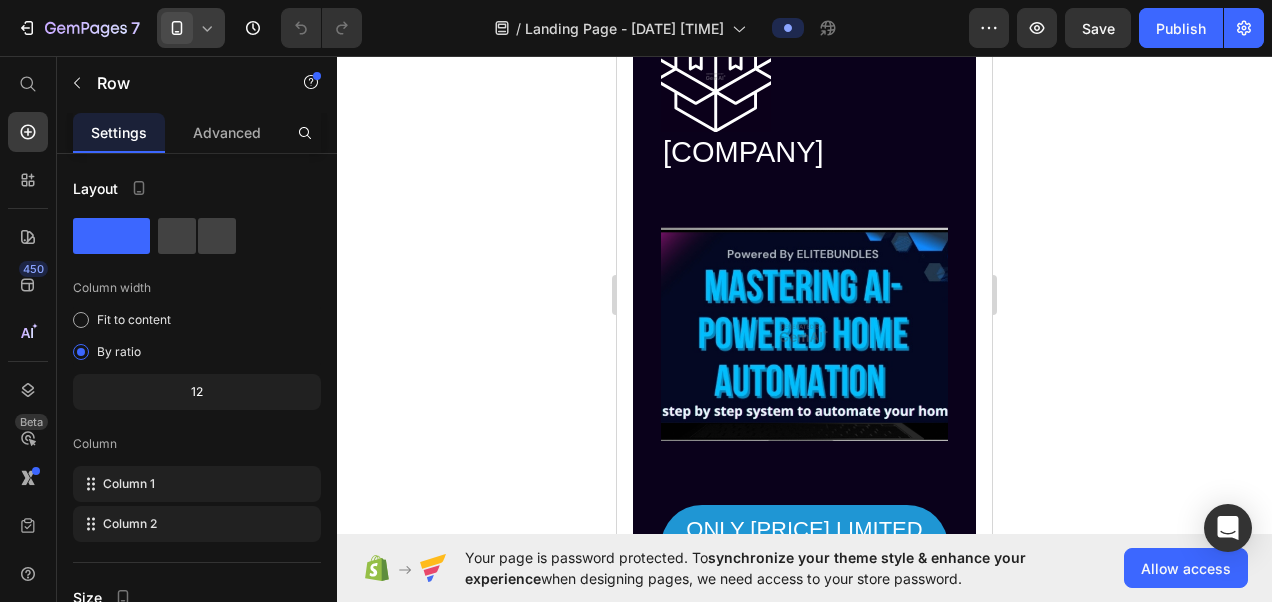 scroll, scrollTop: 2358, scrollLeft: 0, axis: vertical 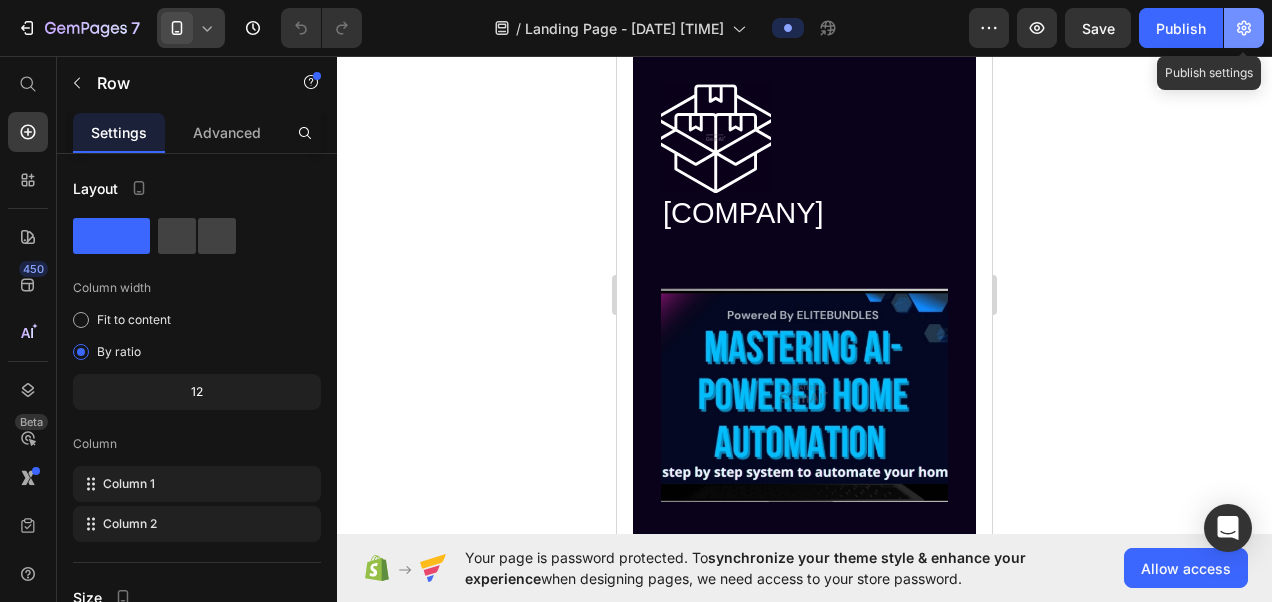 click 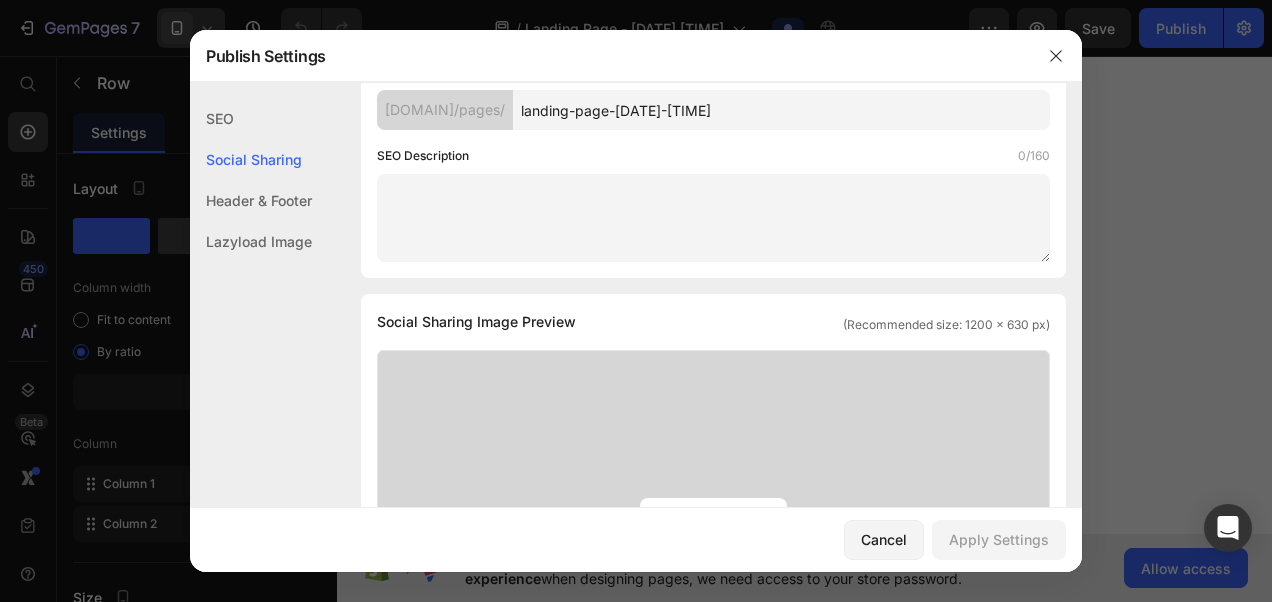 scroll, scrollTop: 0, scrollLeft: 0, axis: both 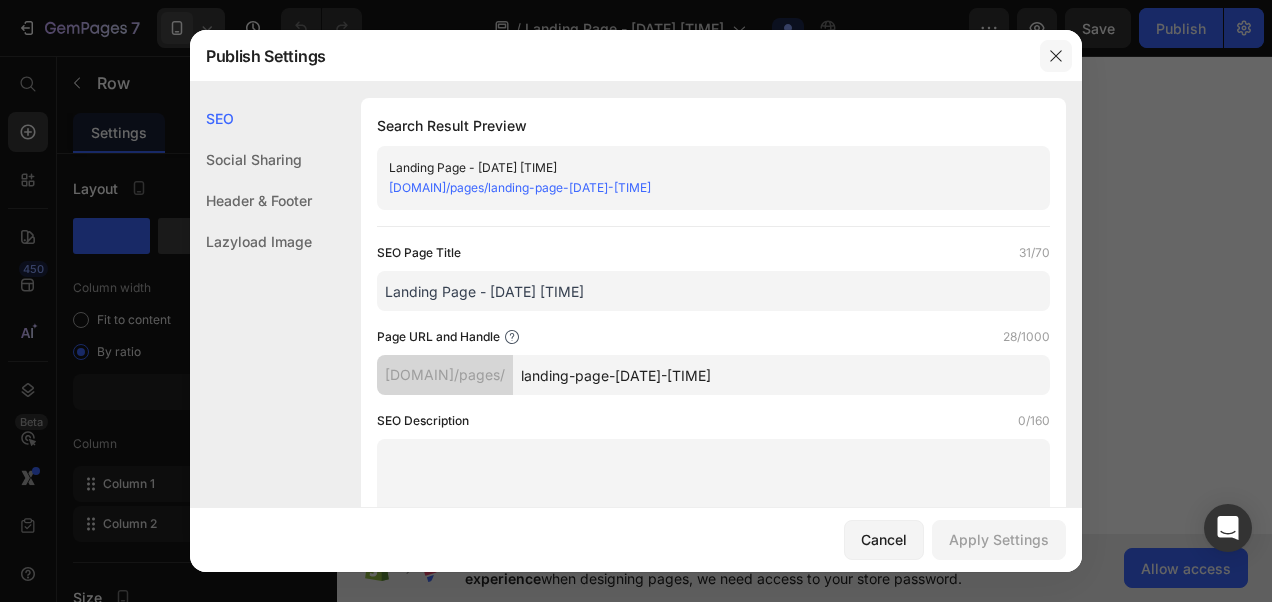 click at bounding box center (1056, 56) 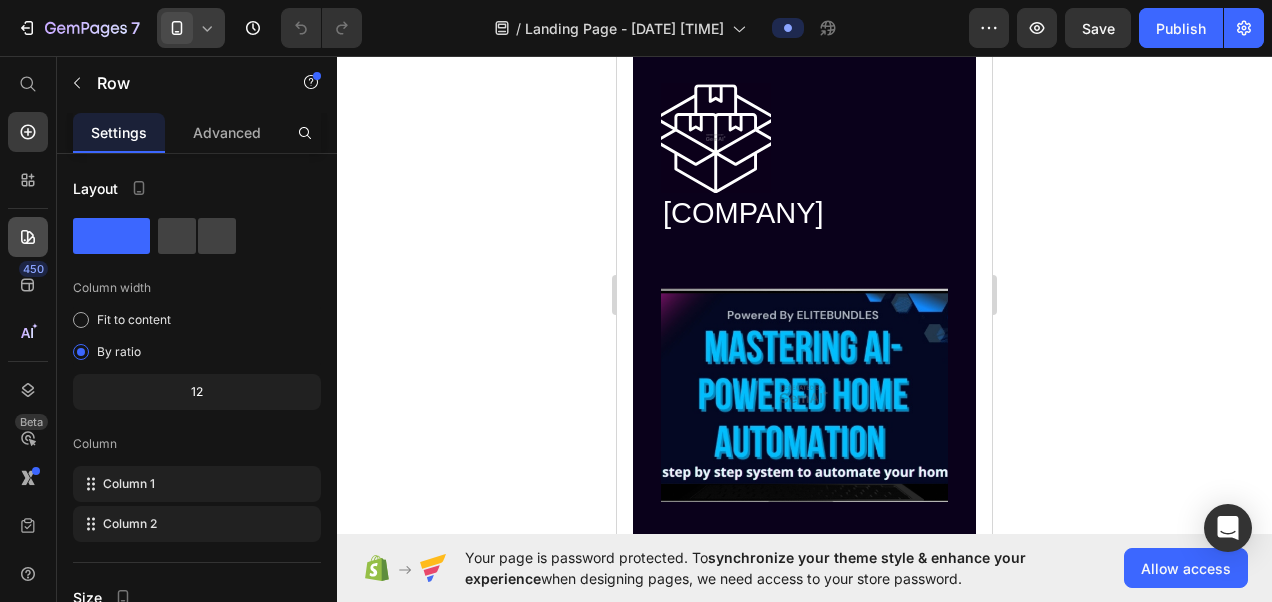 click 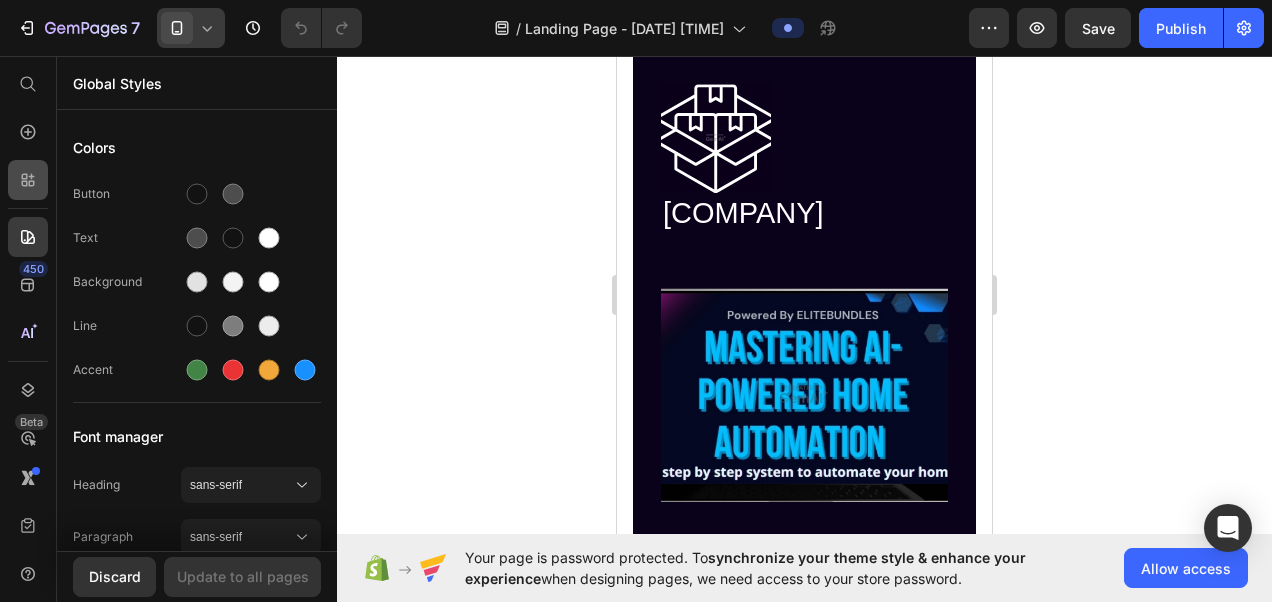 click 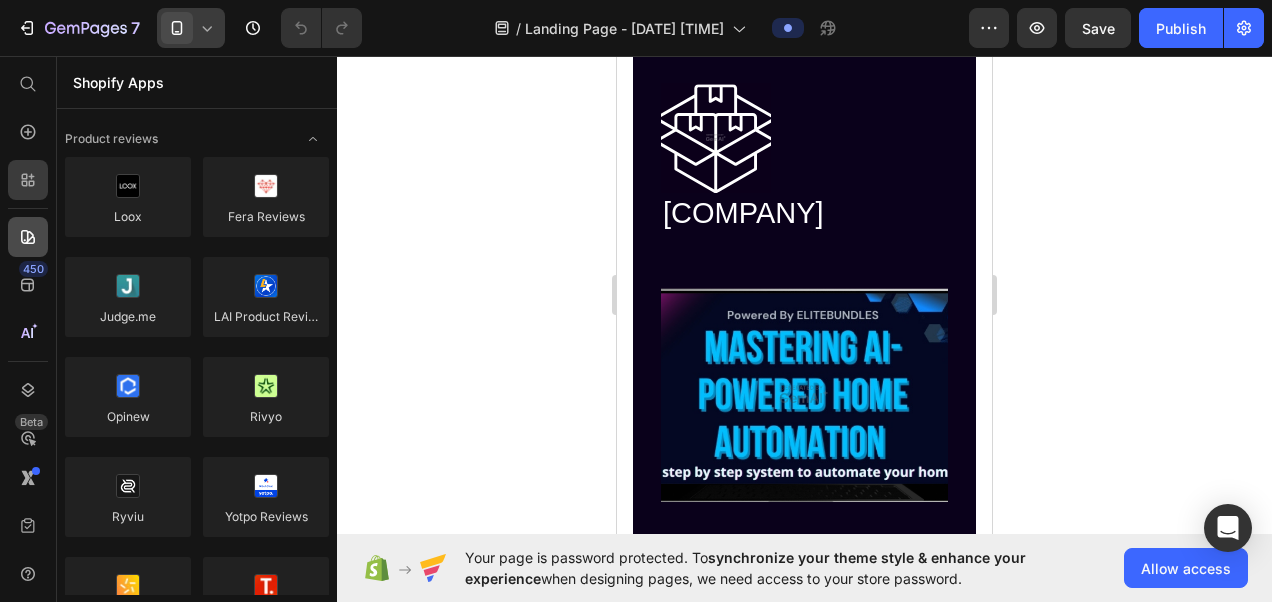 click 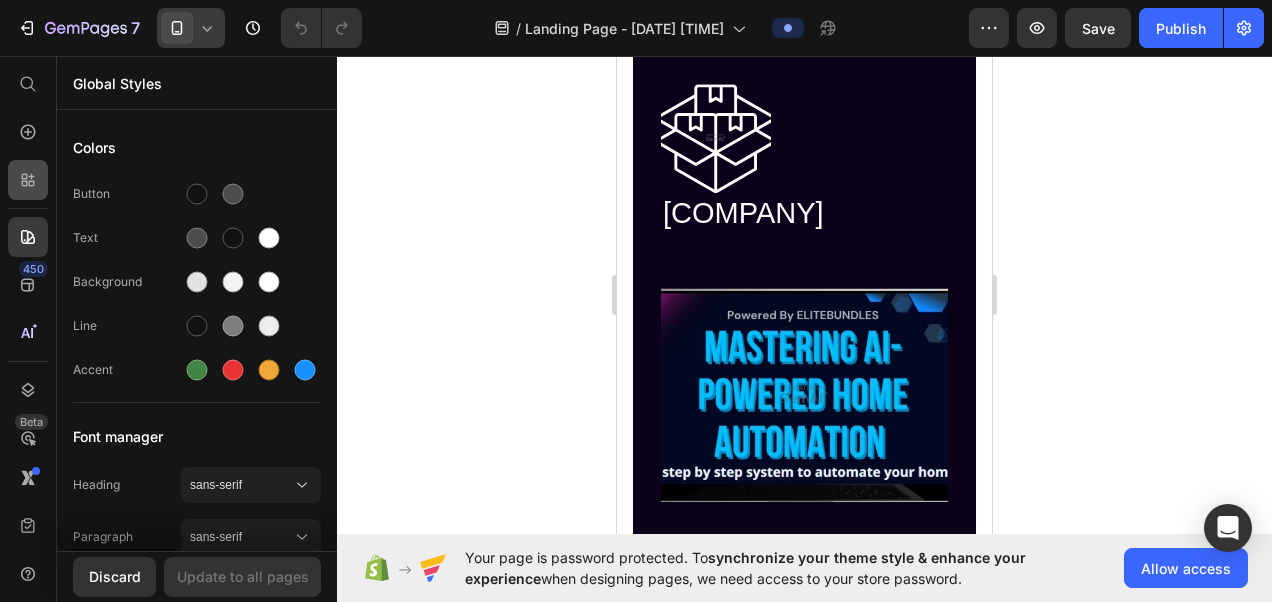 click 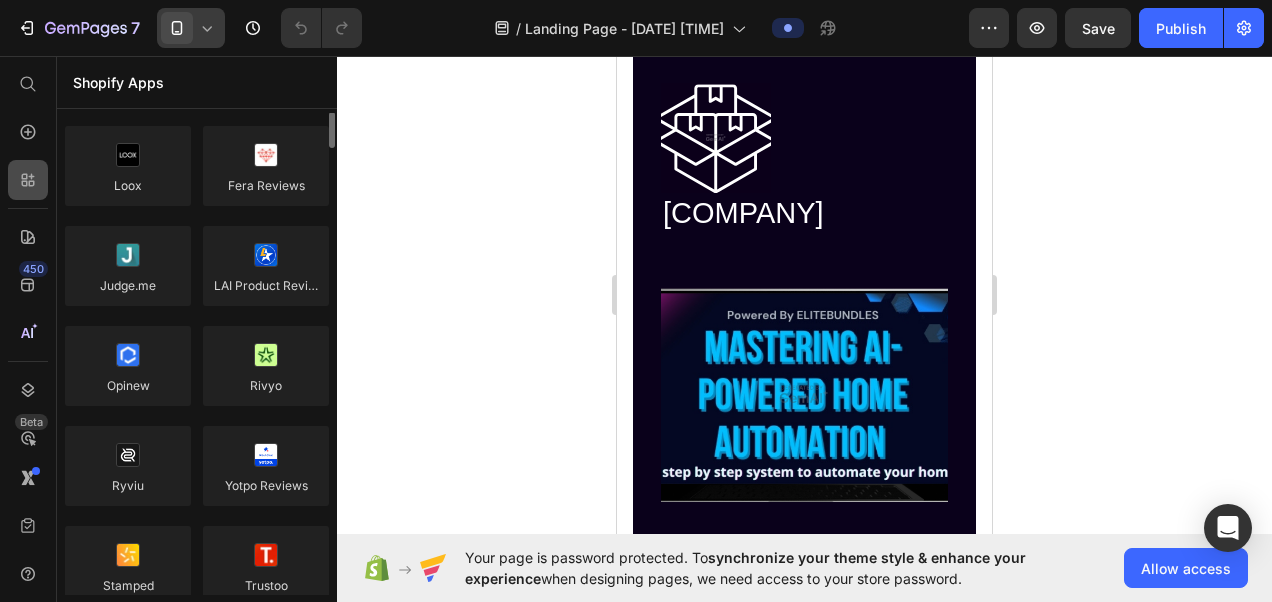 scroll, scrollTop: 28, scrollLeft: 0, axis: vertical 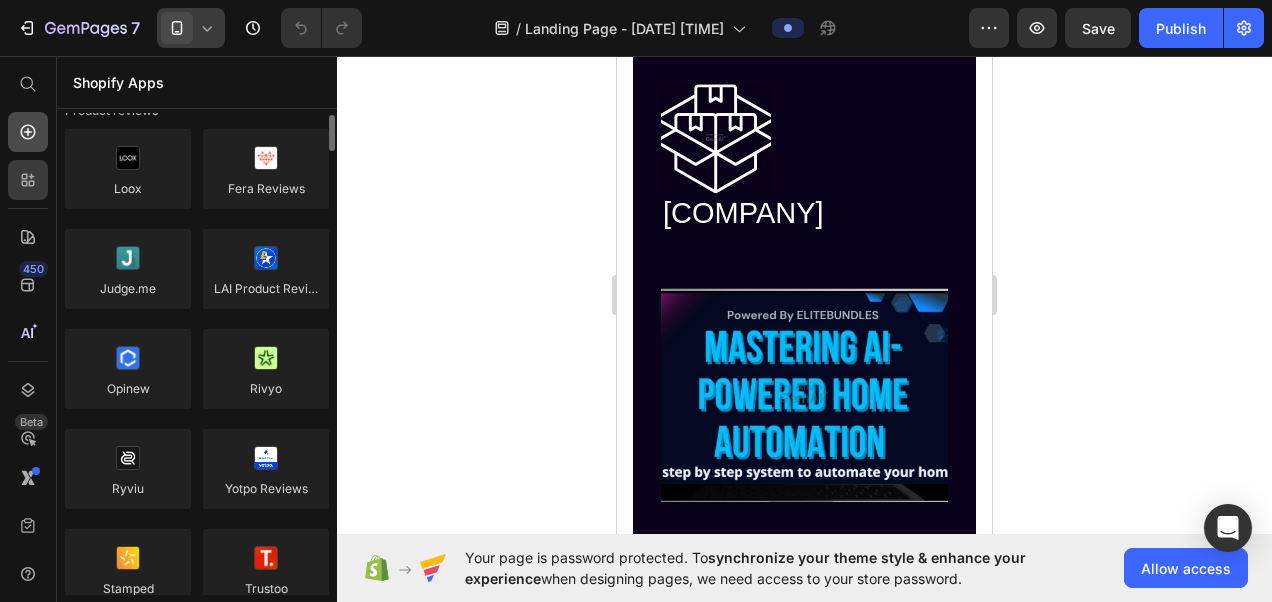 click 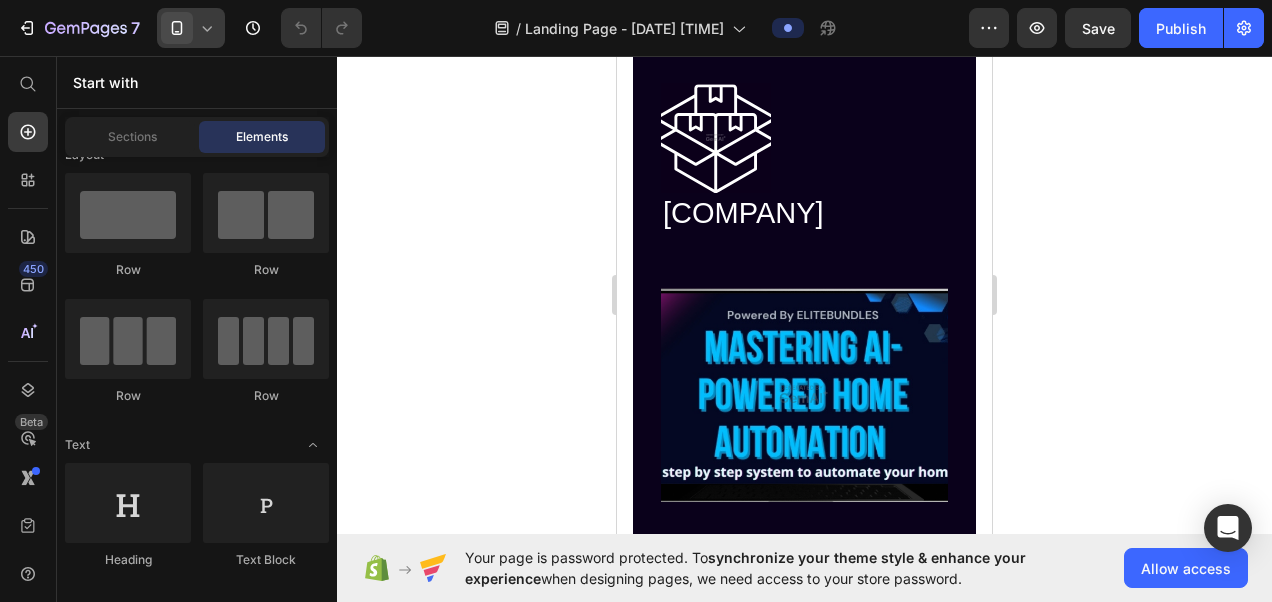 click 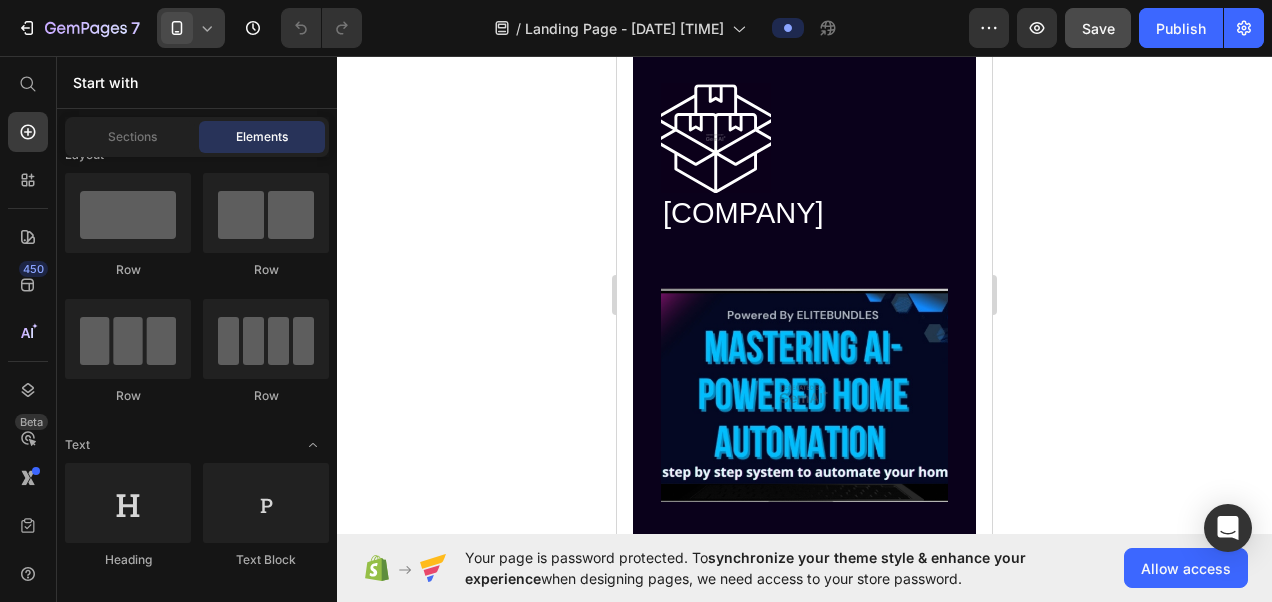 click on "Save" 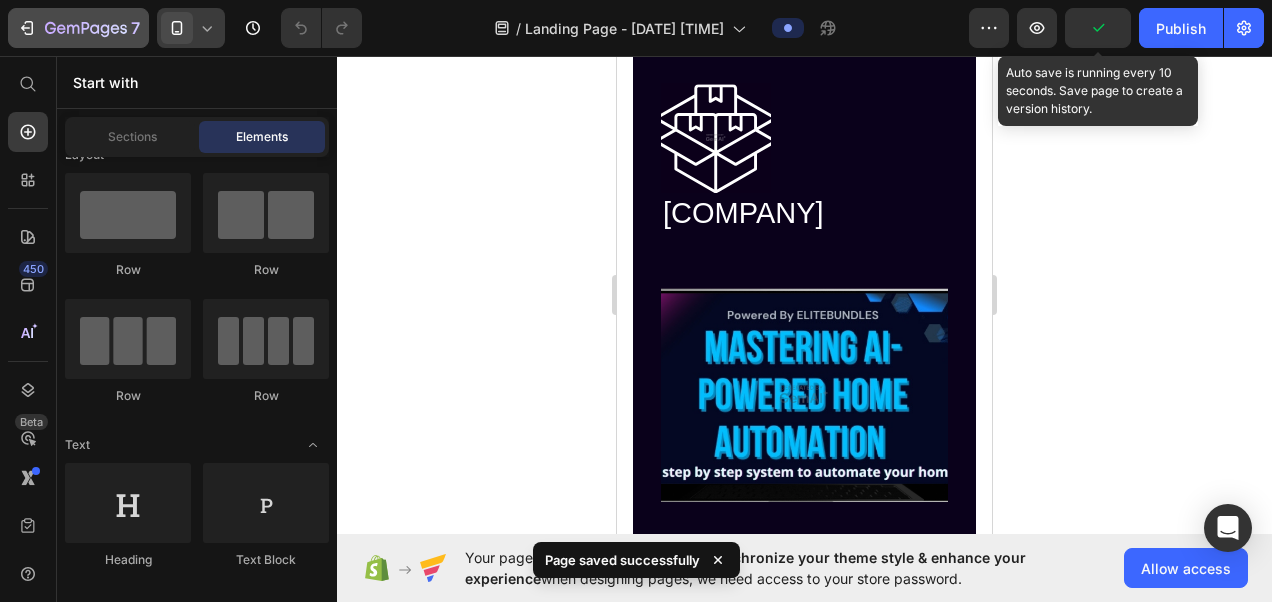 click 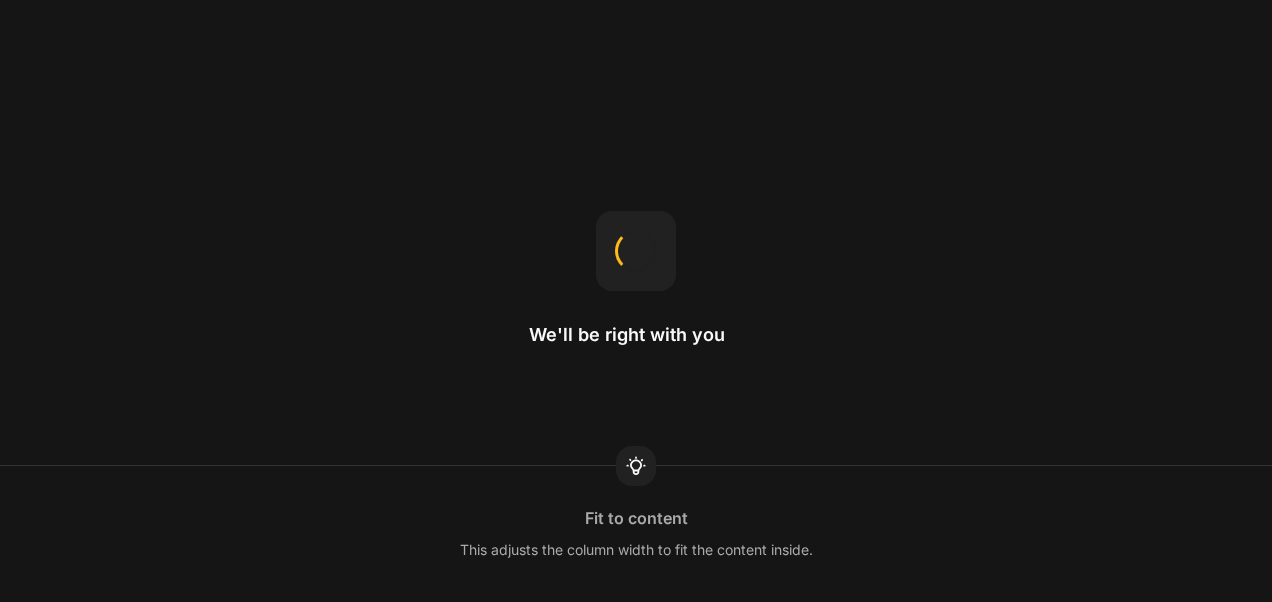 scroll, scrollTop: 0, scrollLeft: 0, axis: both 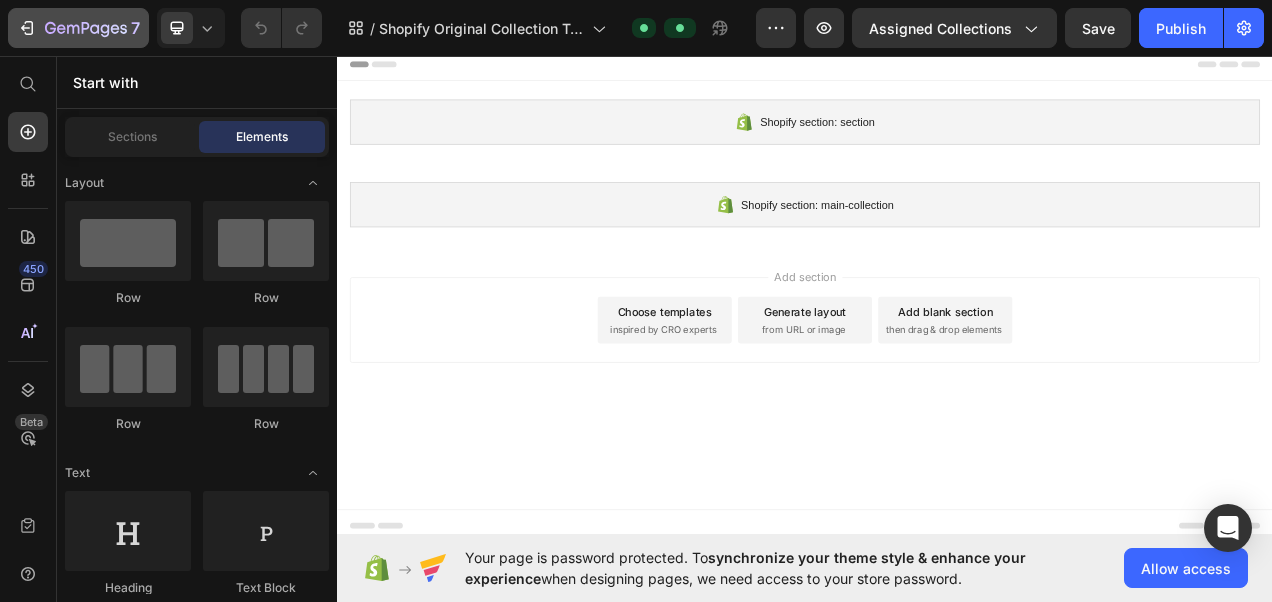 click 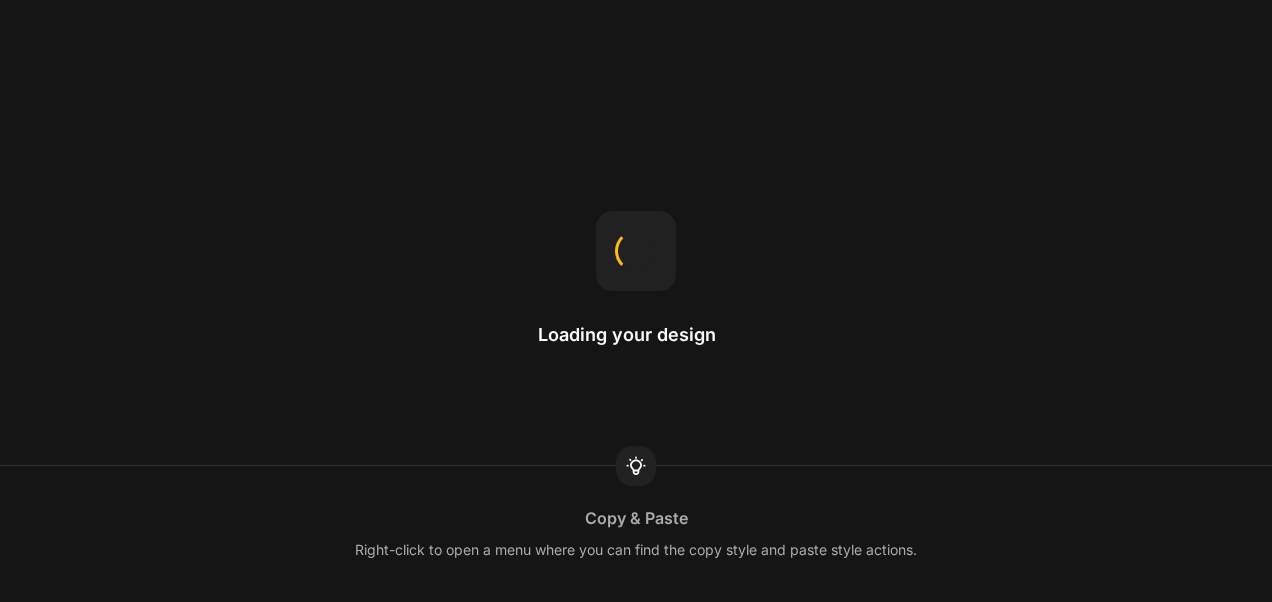 scroll, scrollTop: 0, scrollLeft: 0, axis: both 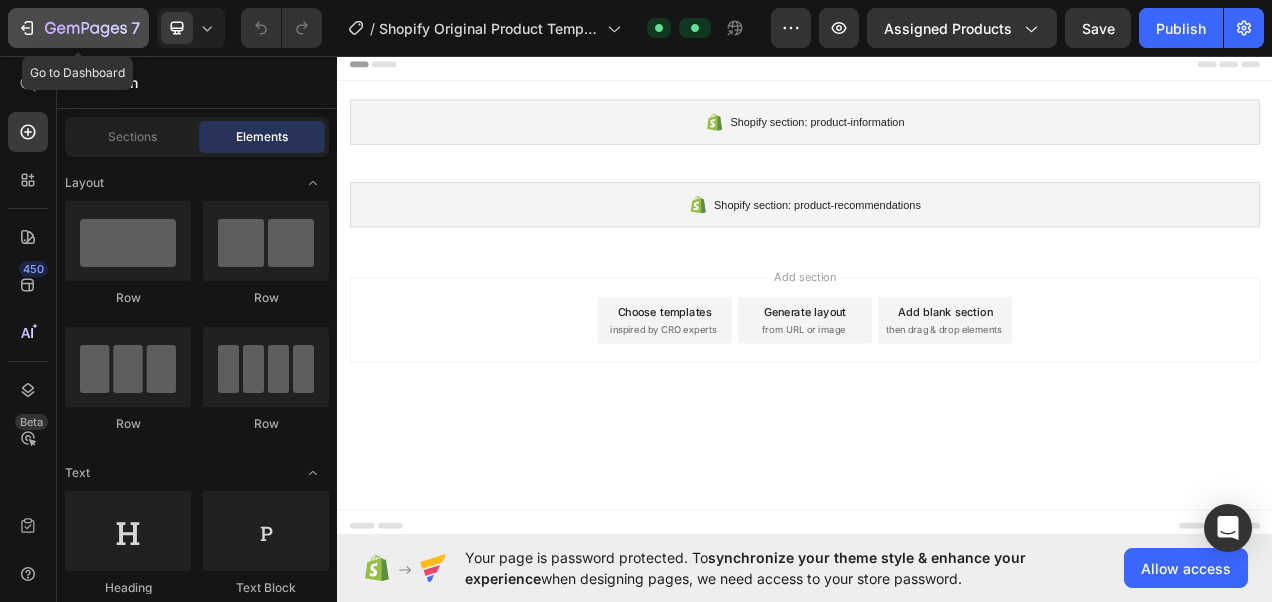 click 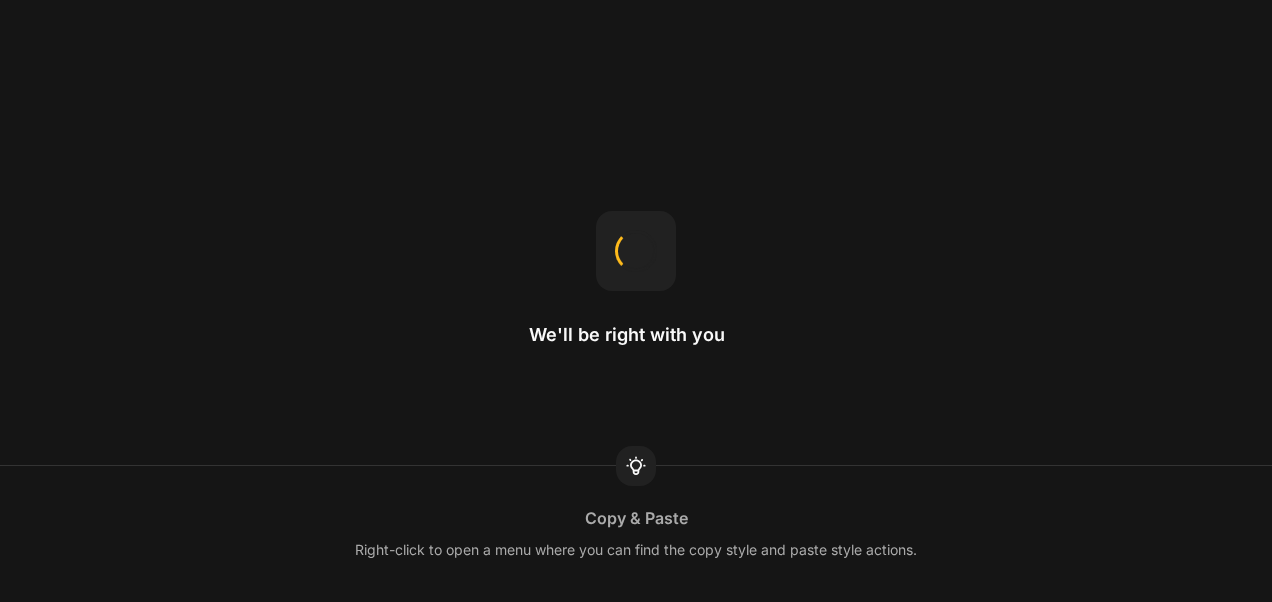 scroll, scrollTop: 0, scrollLeft: 0, axis: both 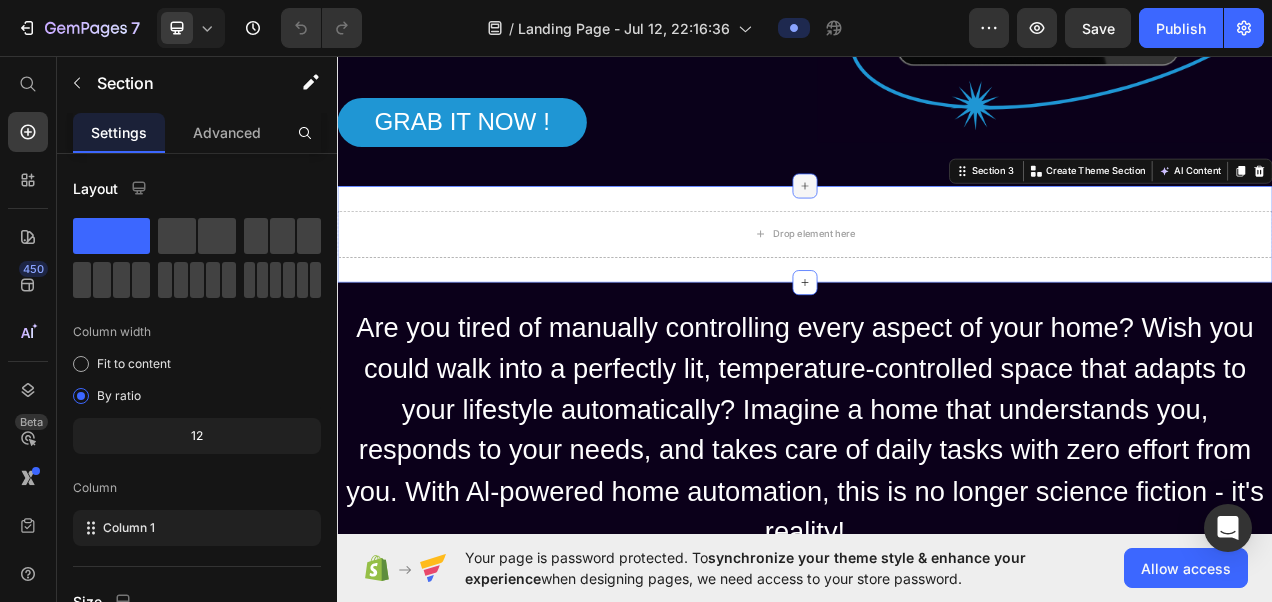 click 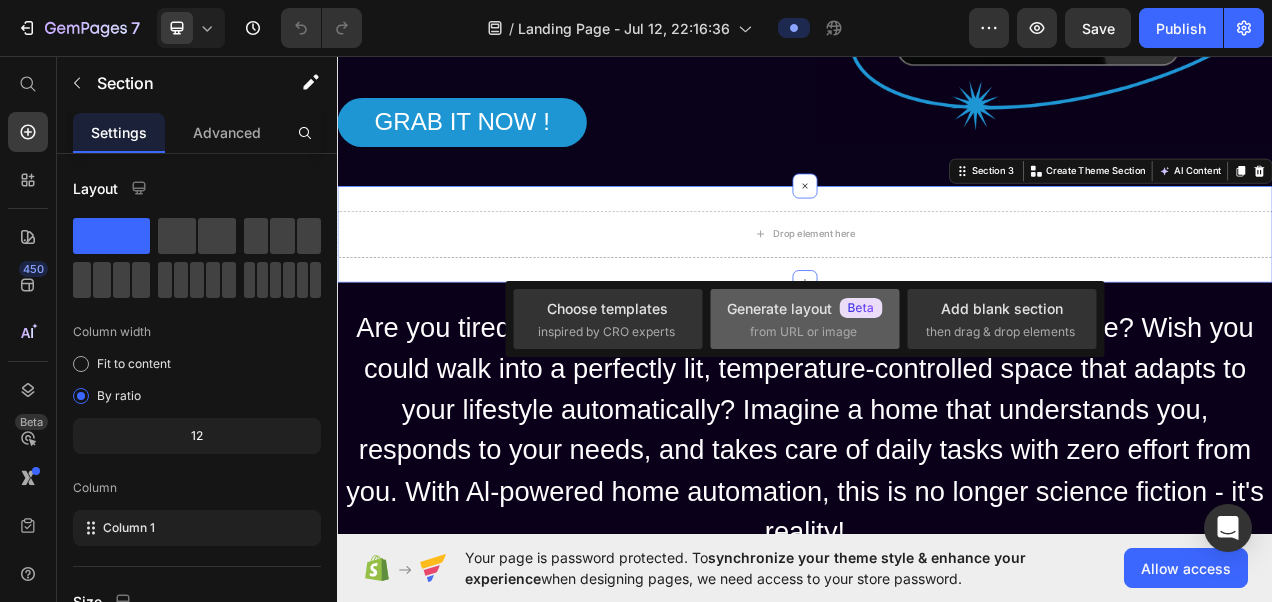 click on "Generate layout  from URL or image" at bounding box center (805, 319) 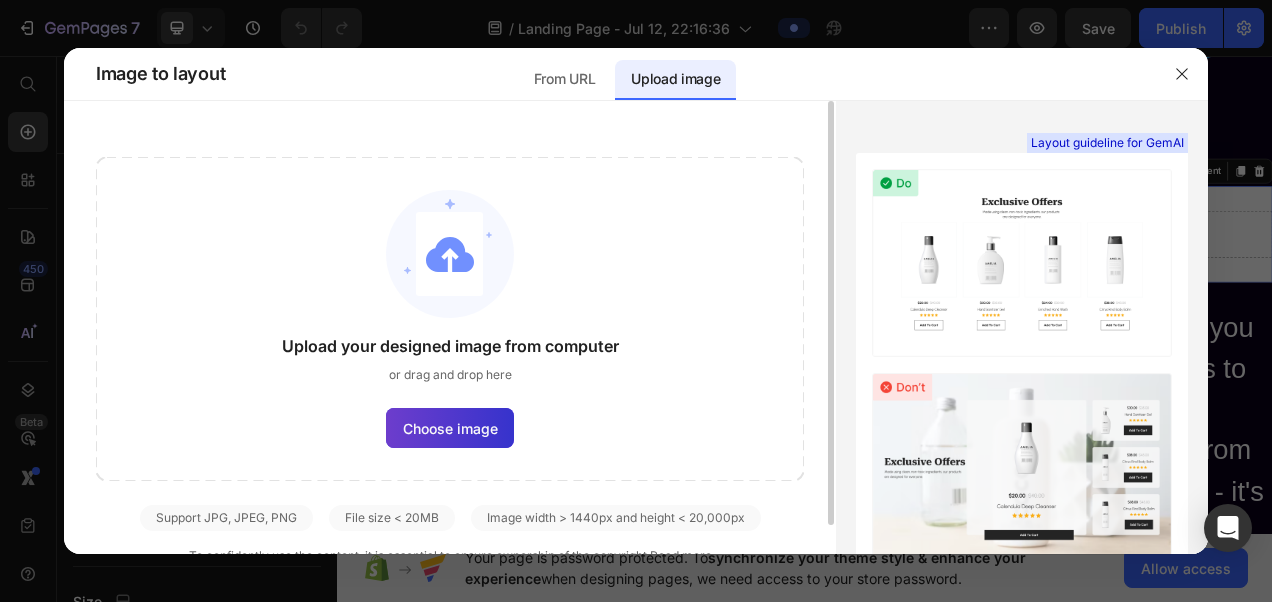 click on "Choose image" 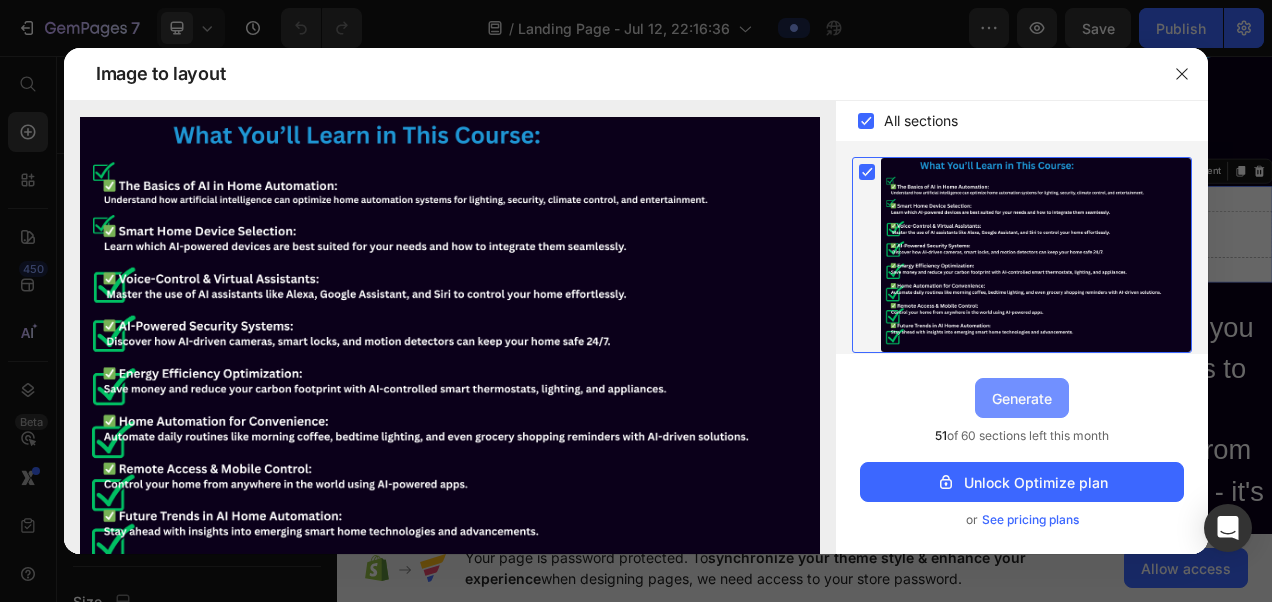 click on "Generate" at bounding box center (1022, 398) 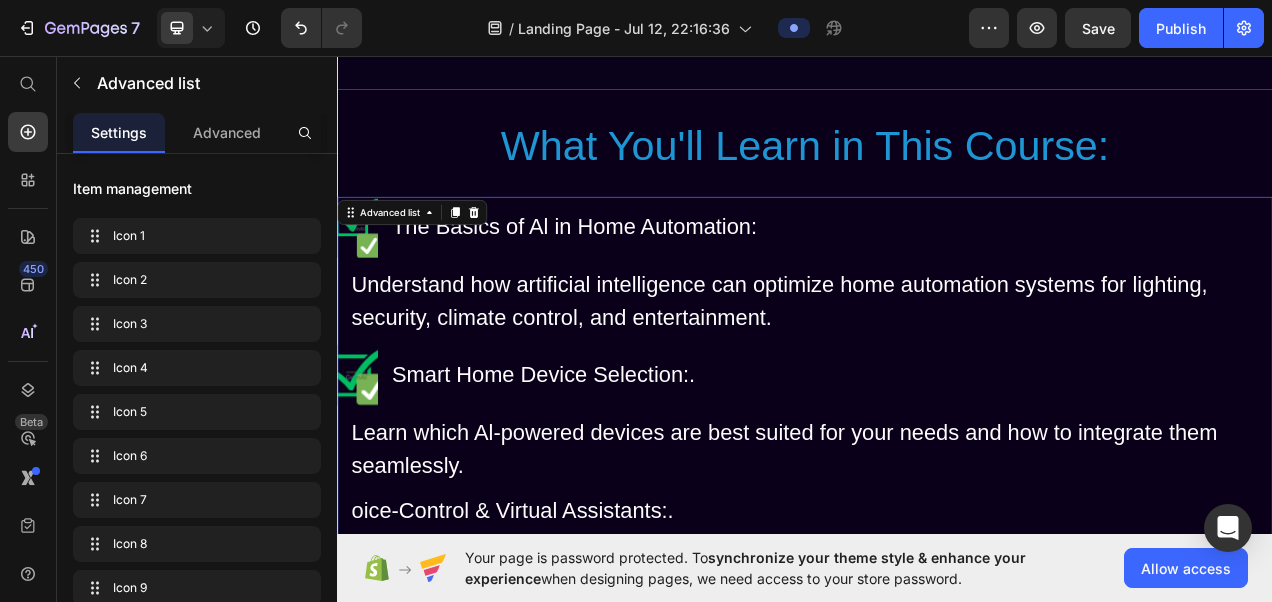 scroll, scrollTop: 3220, scrollLeft: 0, axis: vertical 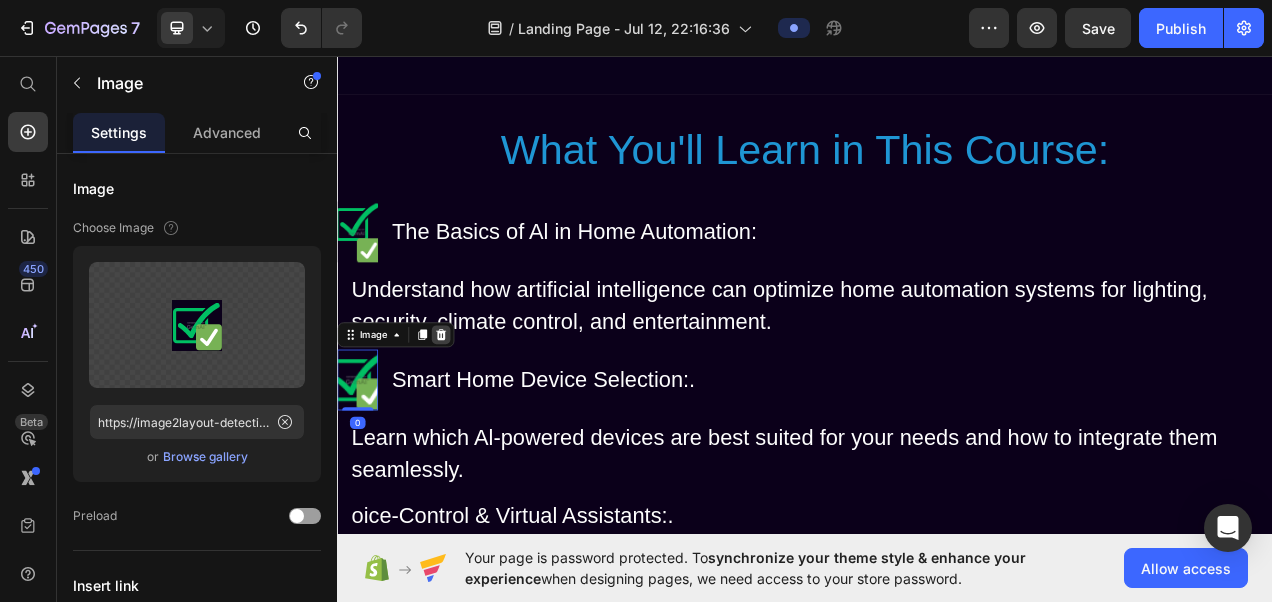 click 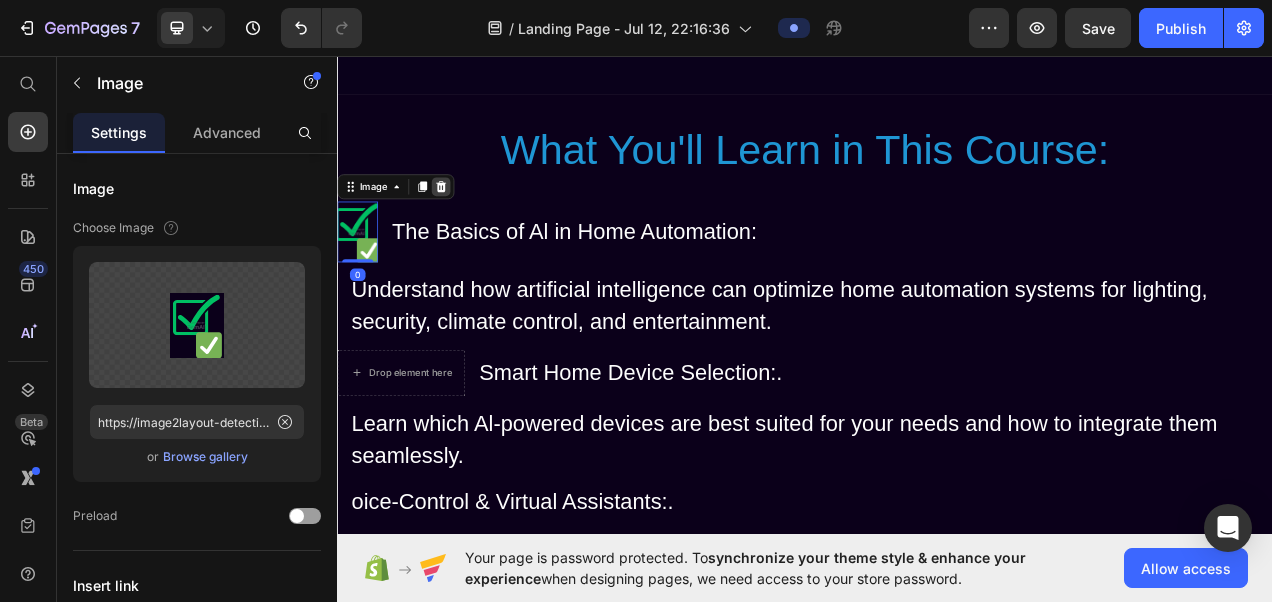 click 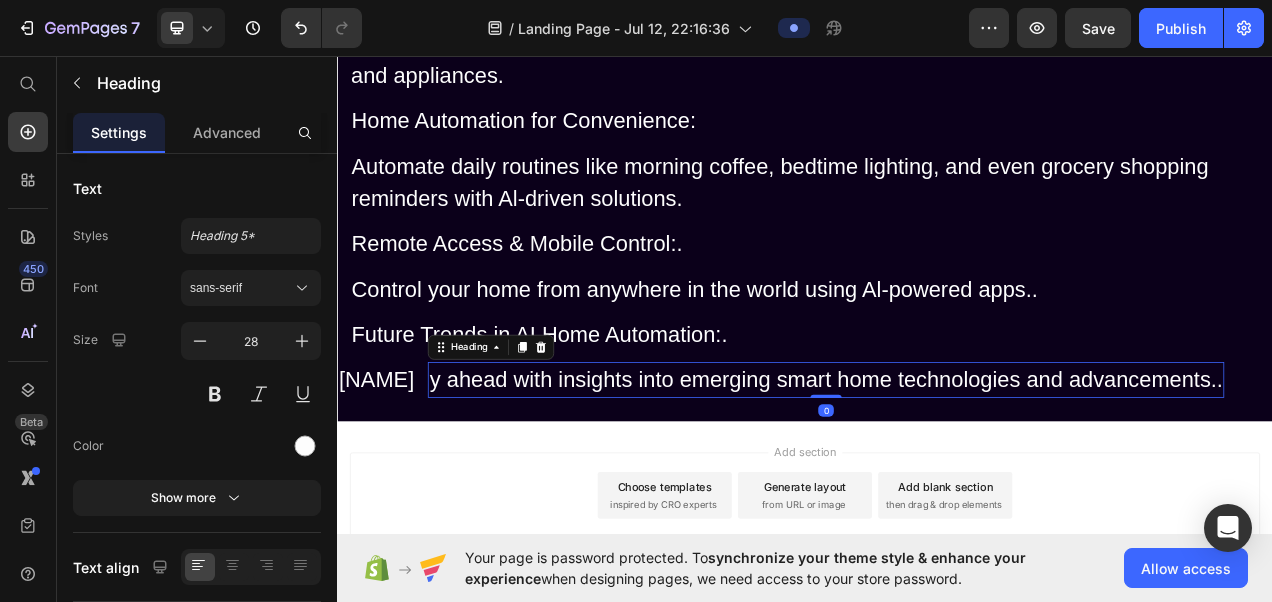 scroll, scrollTop: 4258, scrollLeft: 0, axis: vertical 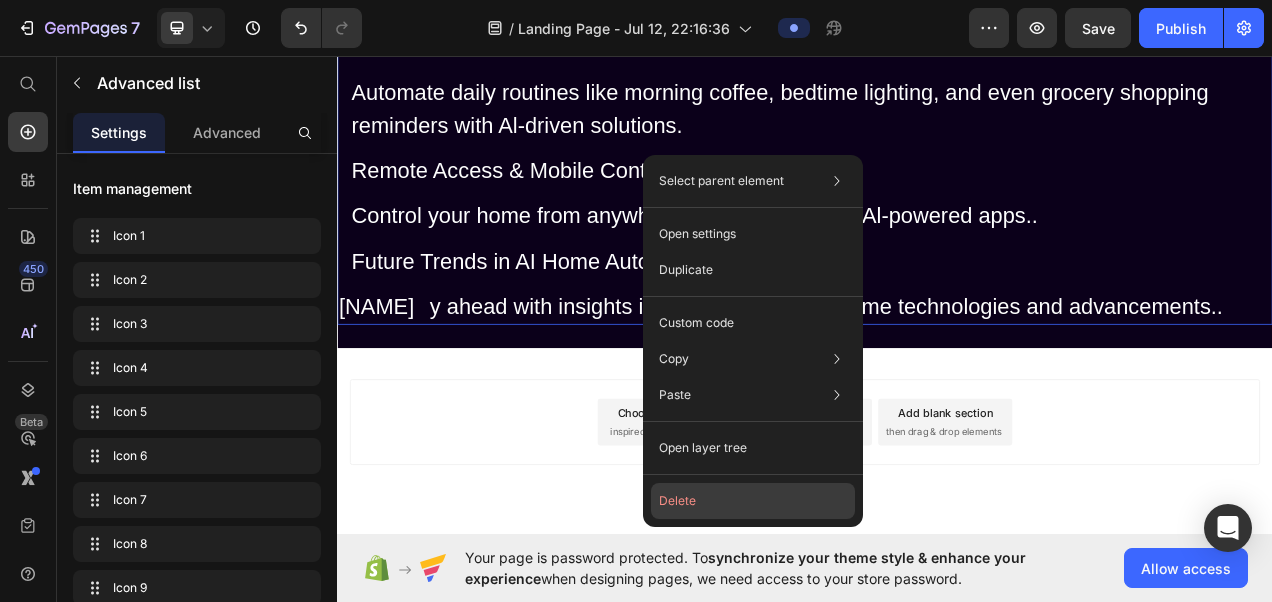 click on "Delete" 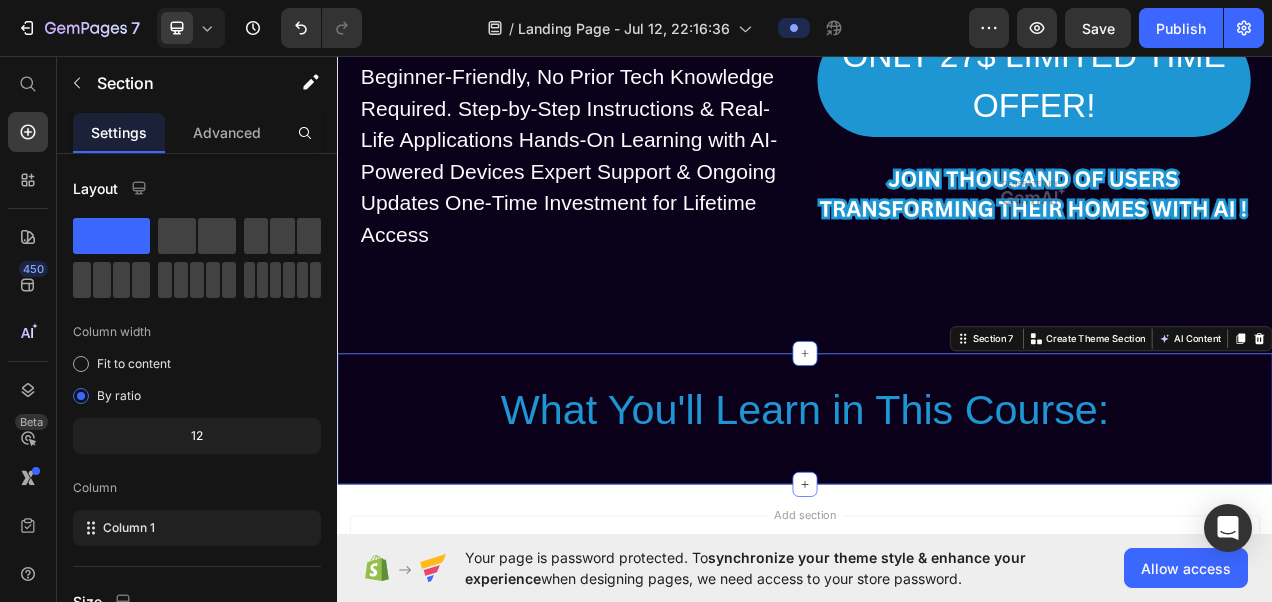 scroll, scrollTop: 2930, scrollLeft: 0, axis: vertical 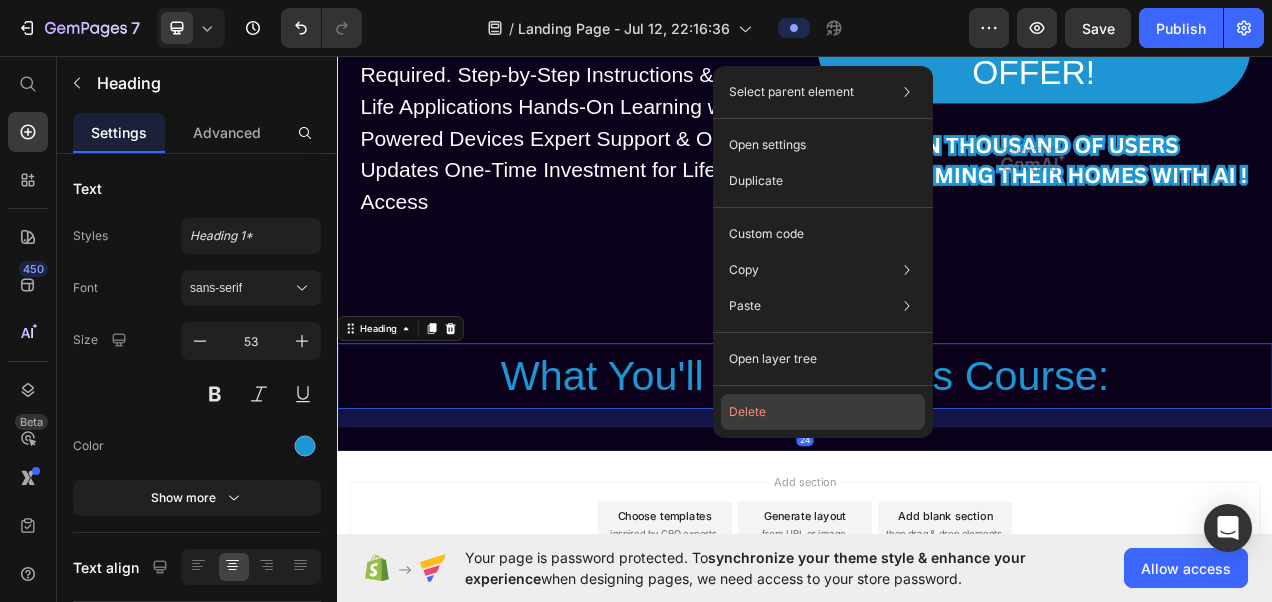 click on "Delete" 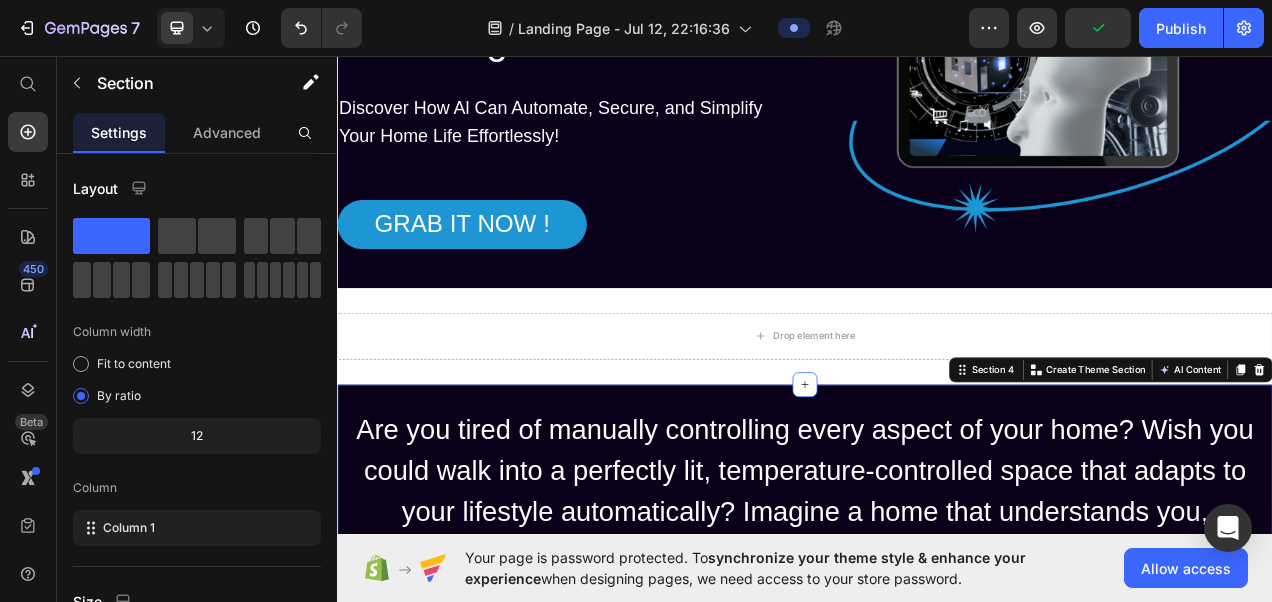 scroll, scrollTop: 620, scrollLeft: 0, axis: vertical 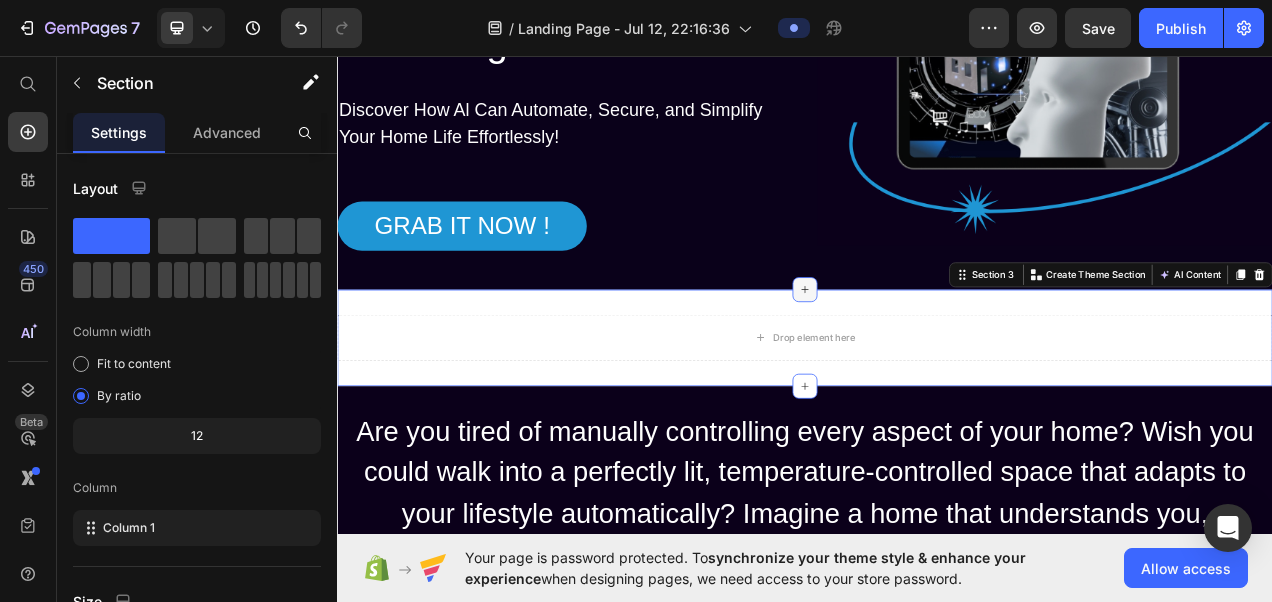 click 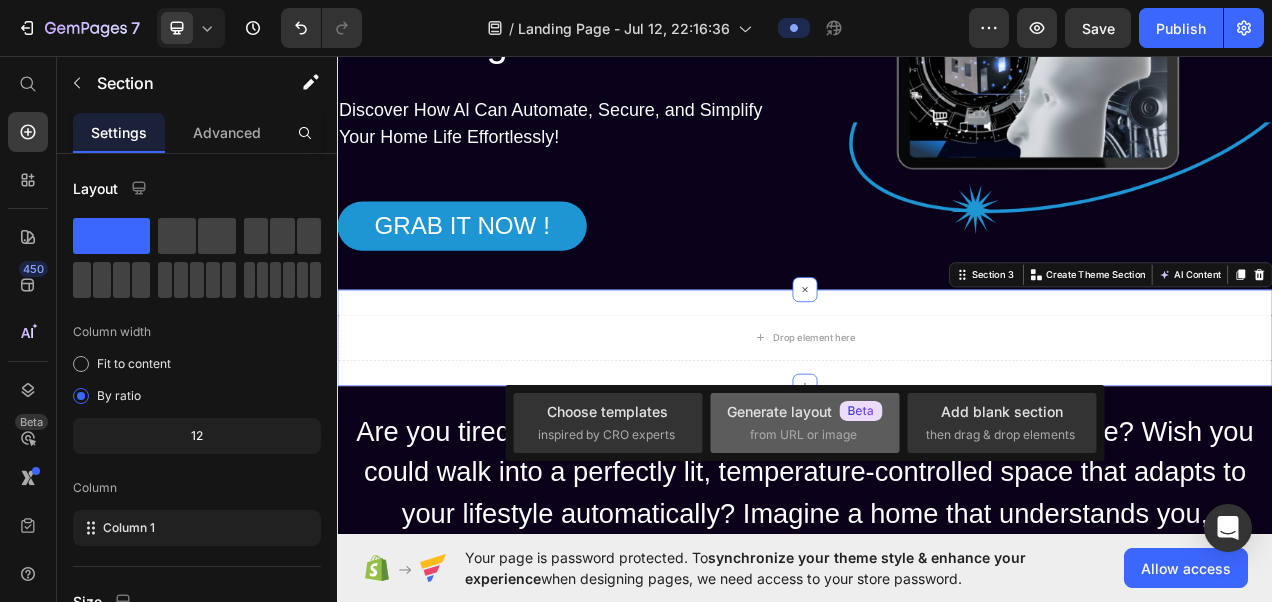 click on "Generate layout  from URL or image" at bounding box center (805, 422) 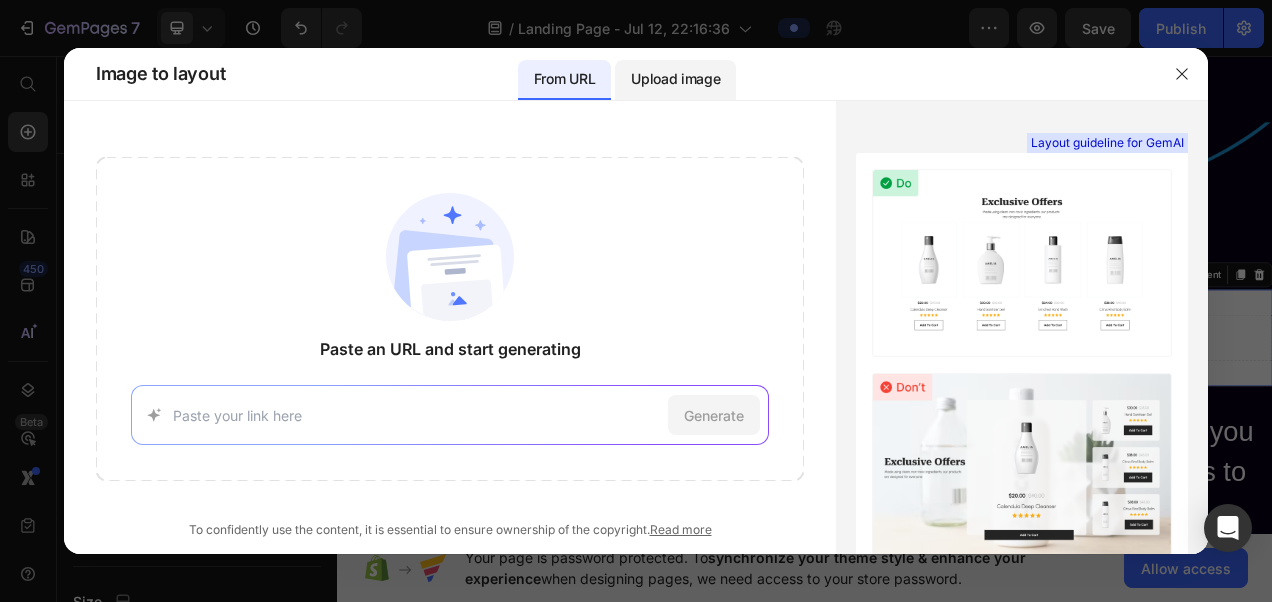 click on "Upload image" at bounding box center [675, 79] 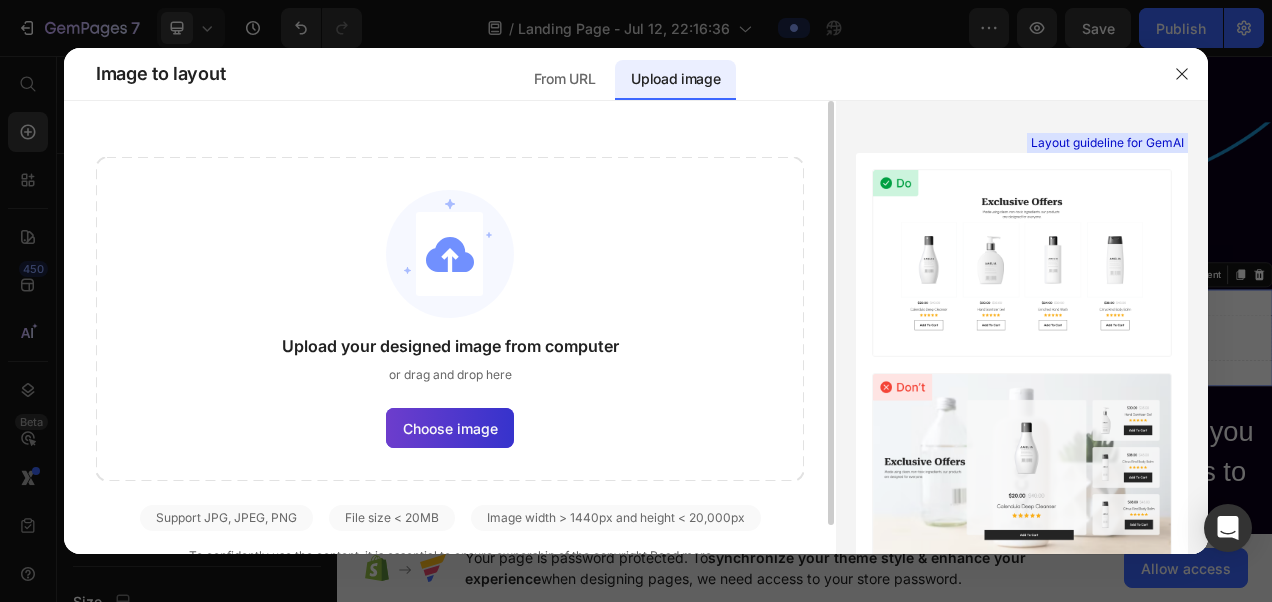 click on "Choose image" at bounding box center [450, 428] 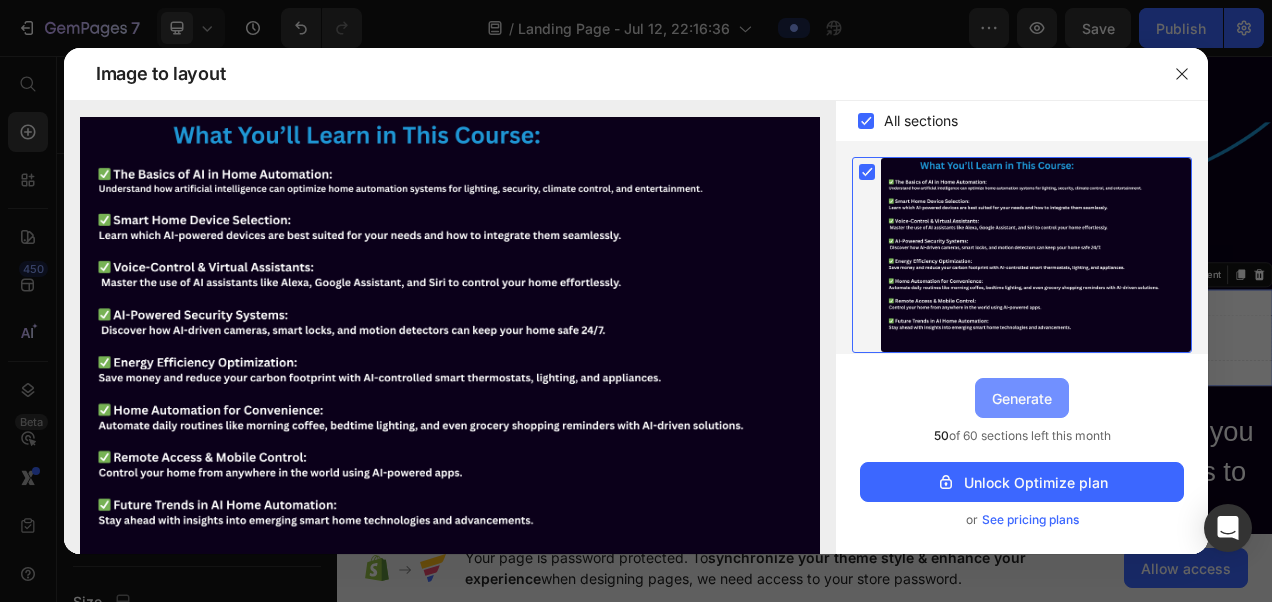 click on "Generate" at bounding box center (1022, 398) 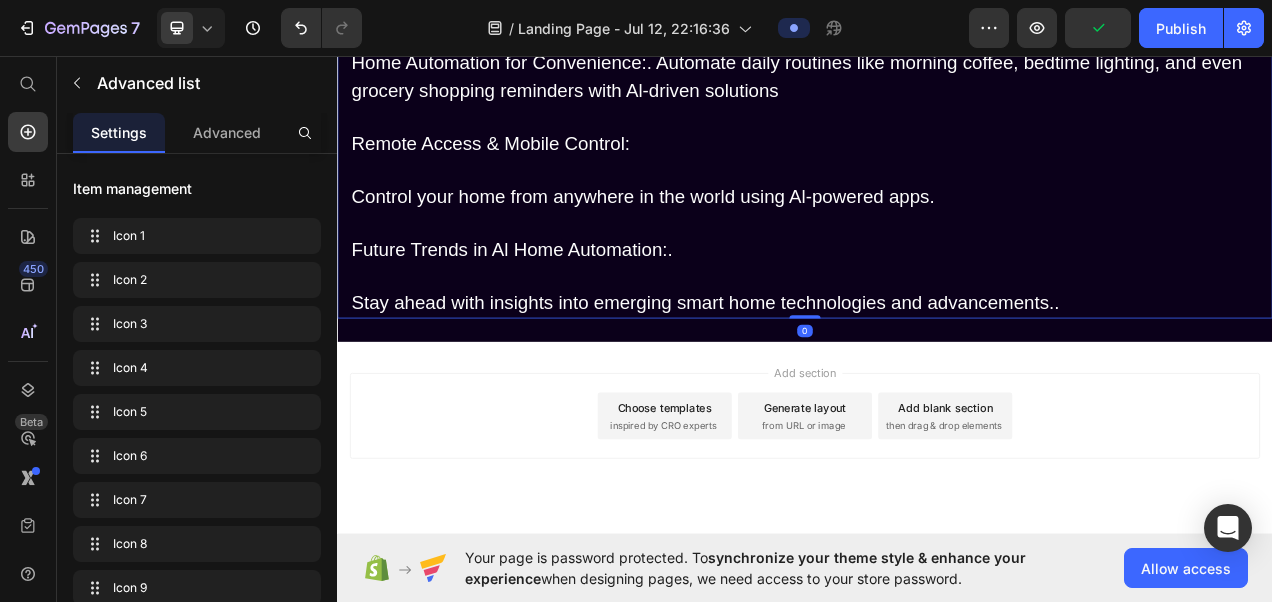 scroll, scrollTop: 4216, scrollLeft: 0, axis: vertical 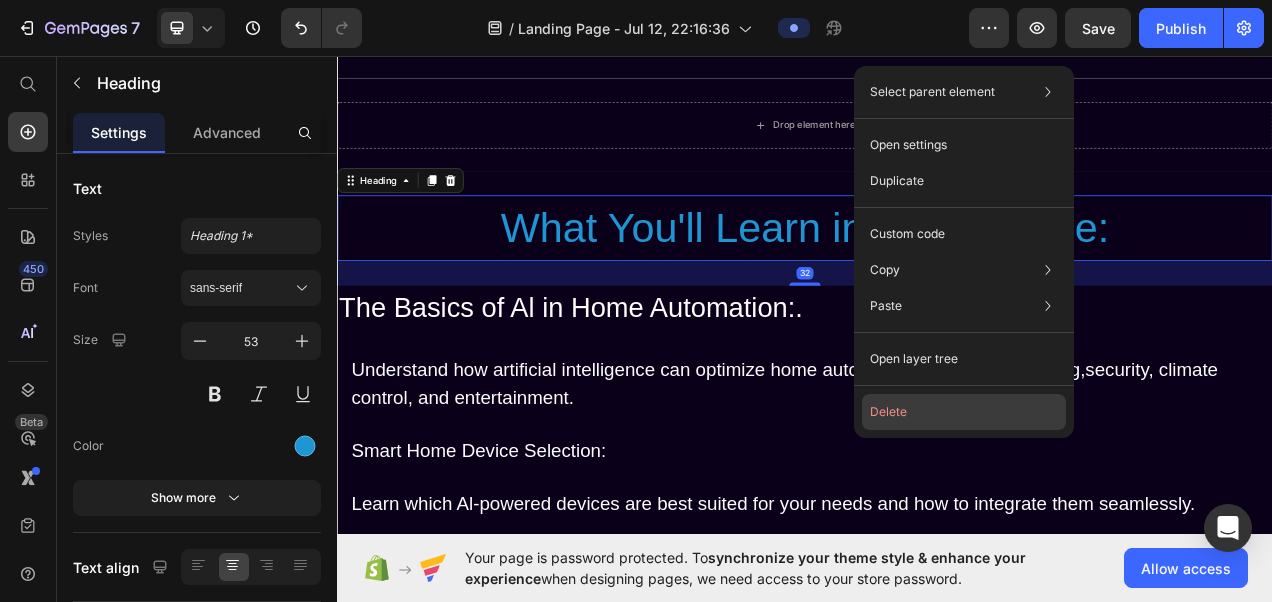 click on "Delete" 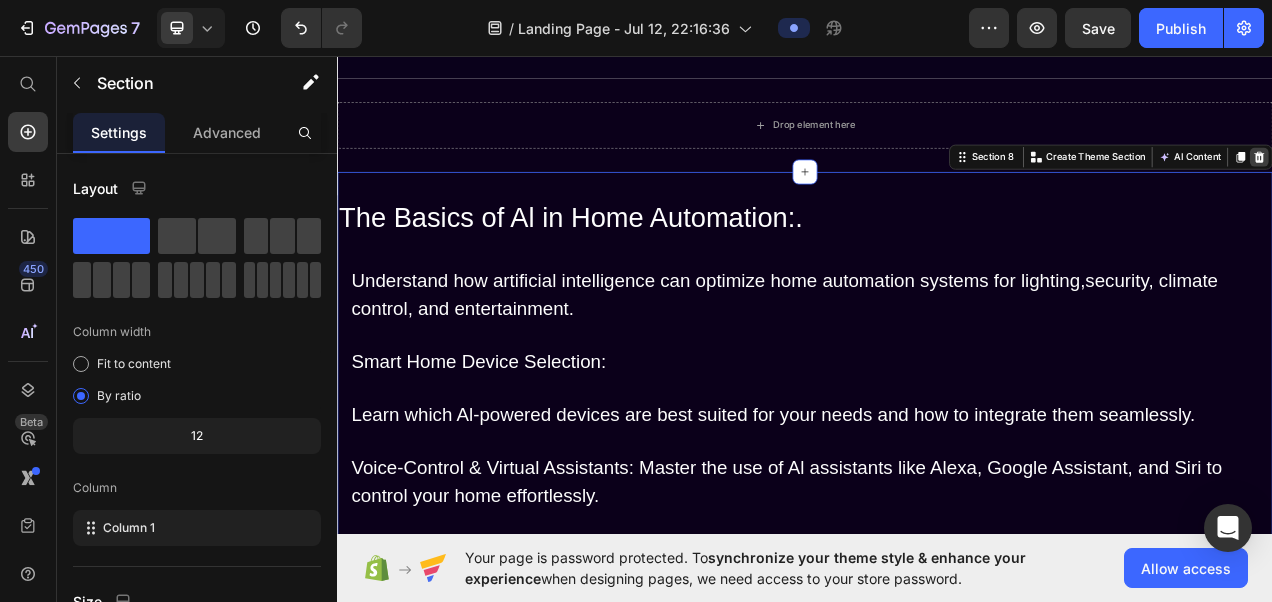 click at bounding box center (1520, 187) 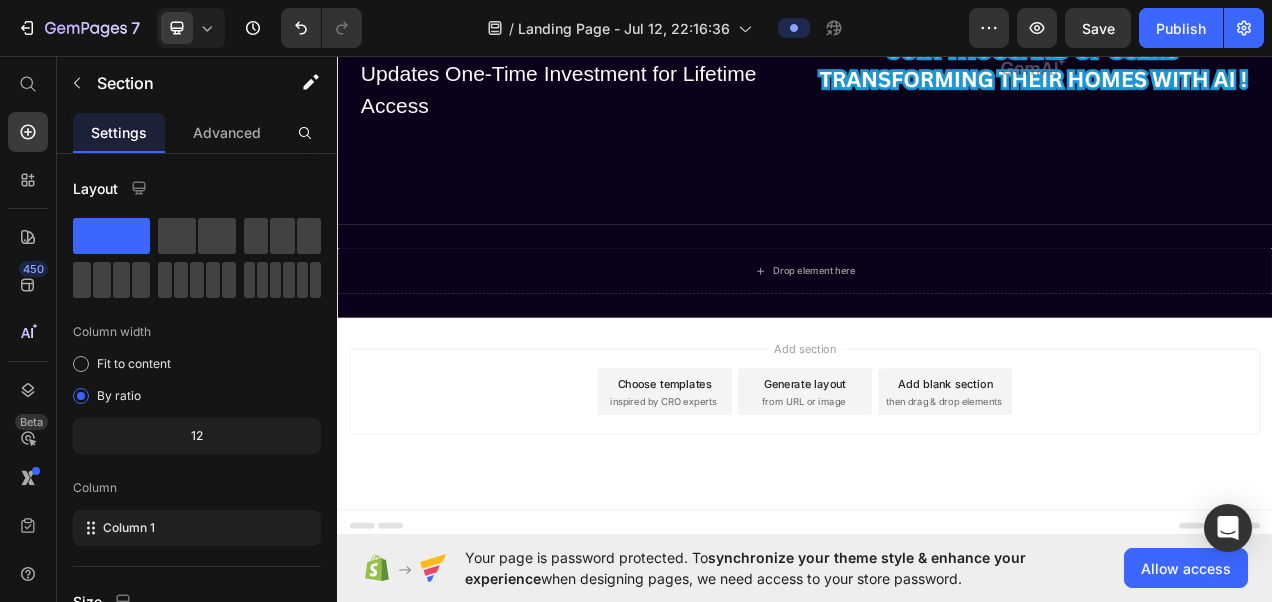 scroll, scrollTop: 3052, scrollLeft: 0, axis: vertical 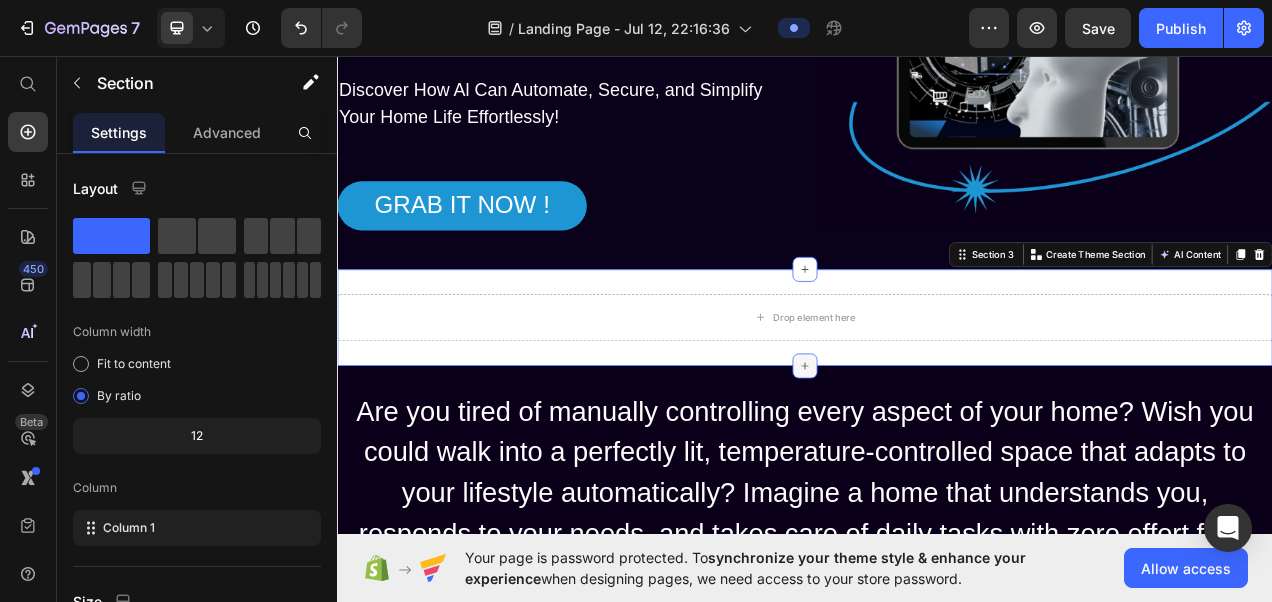 click at bounding box center [937, 455] 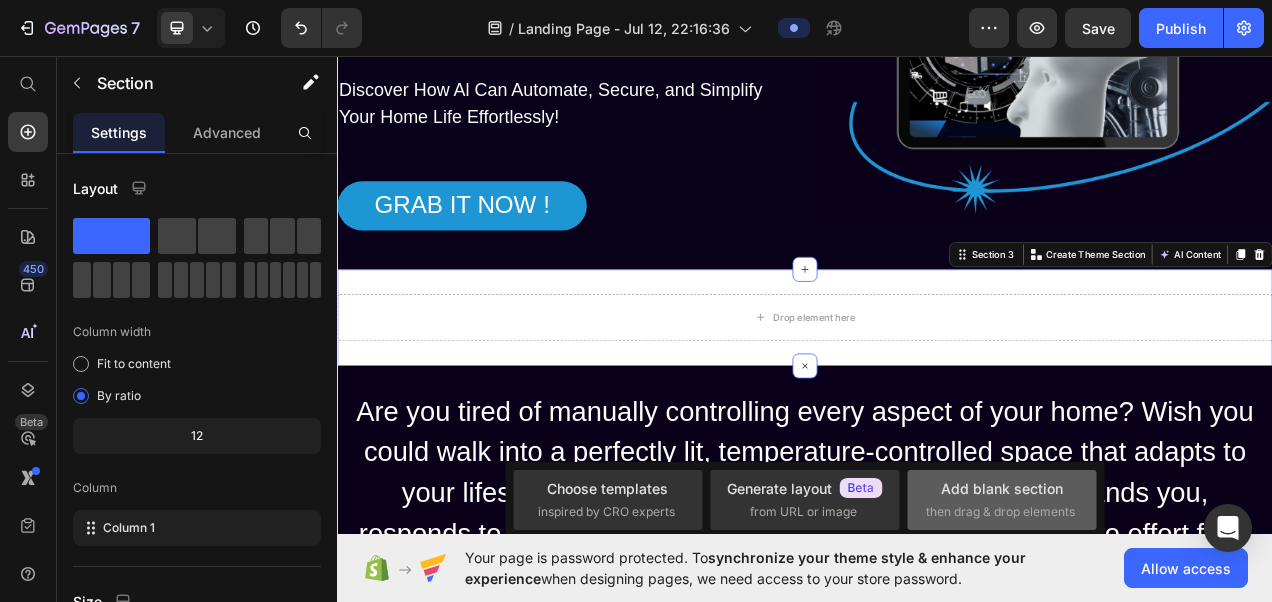 click on "Add blank section" at bounding box center [1002, 488] 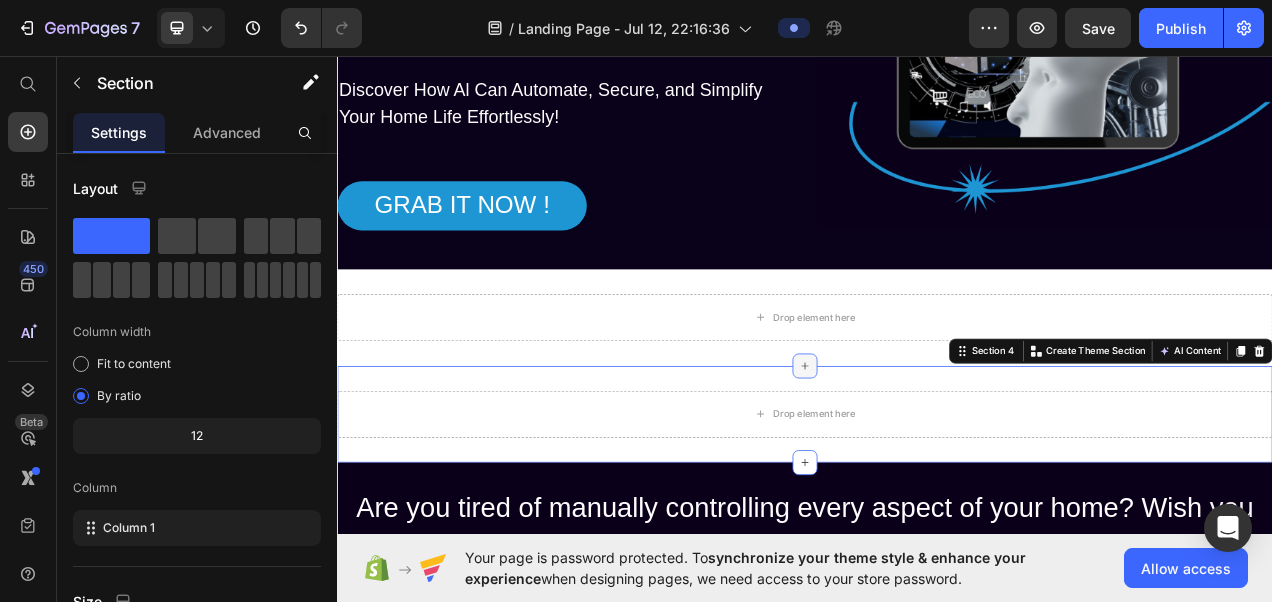 click at bounding box center [937, 455] 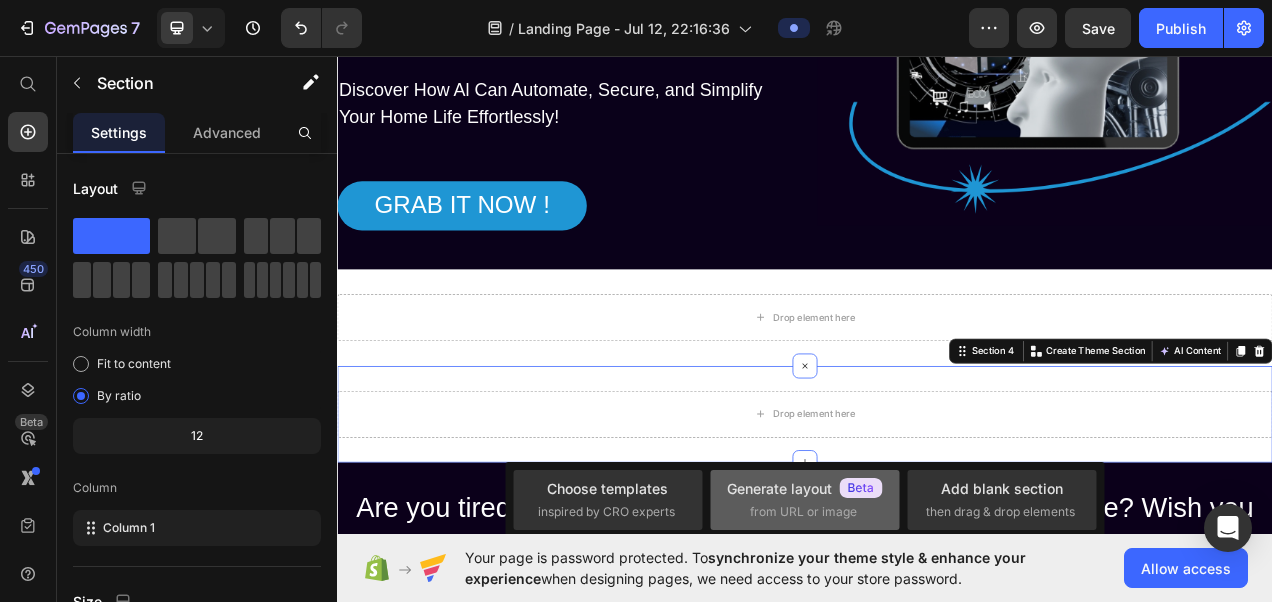 click on "from URL or image" at bounding box center [803, 512] 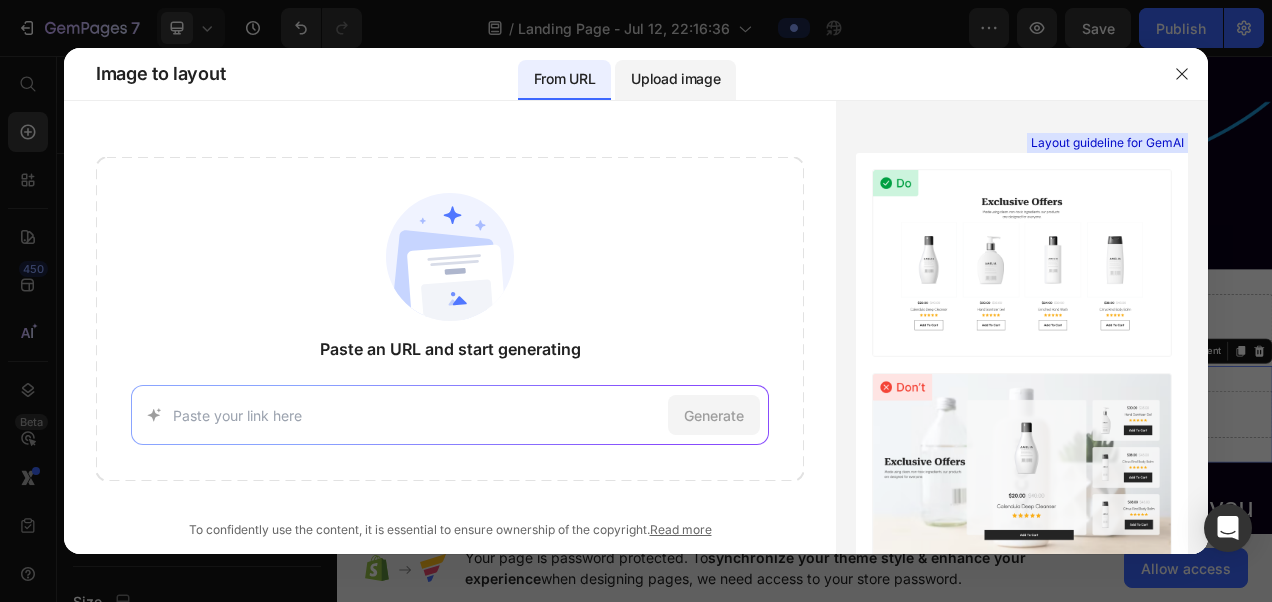 click on "Upload image" at bounding box center [675, 80] 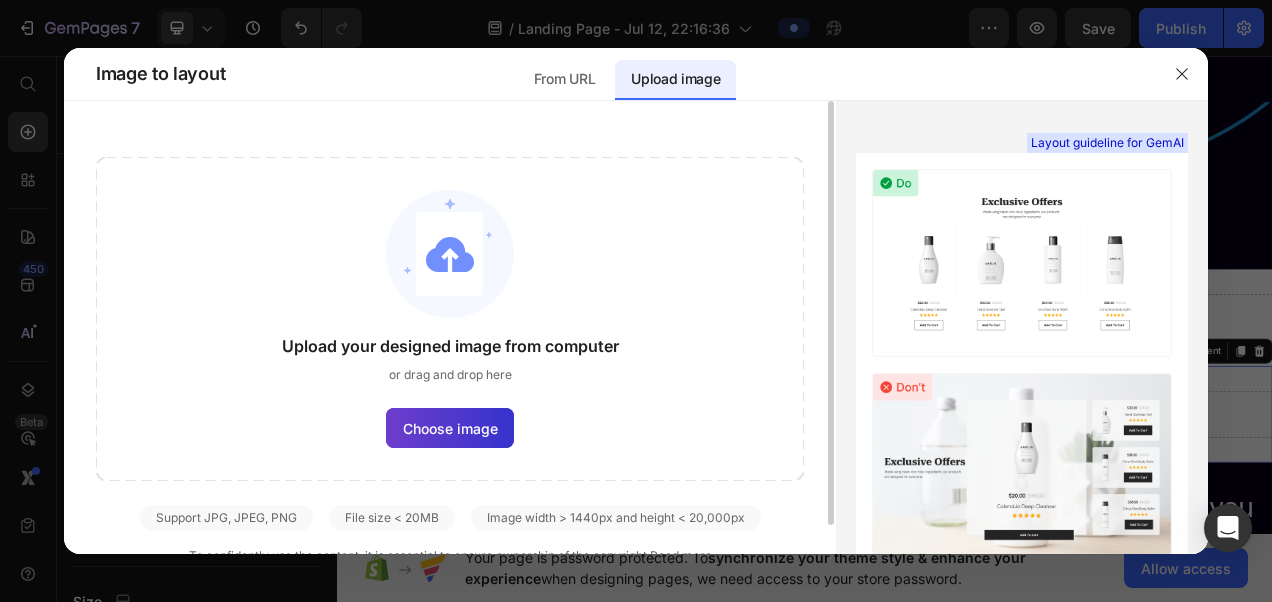 click on "Choose image" 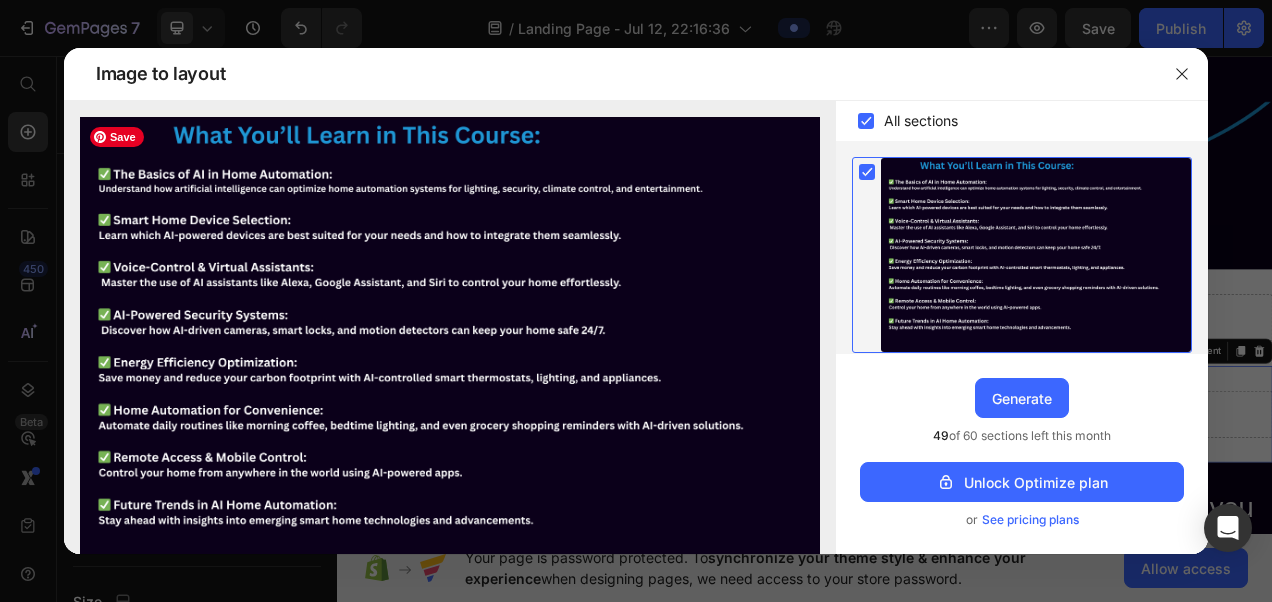 drag, startPoint x: 468, startPoint y: 374, endPoint x: 533, endPoint y: 304, distance: 95.524864 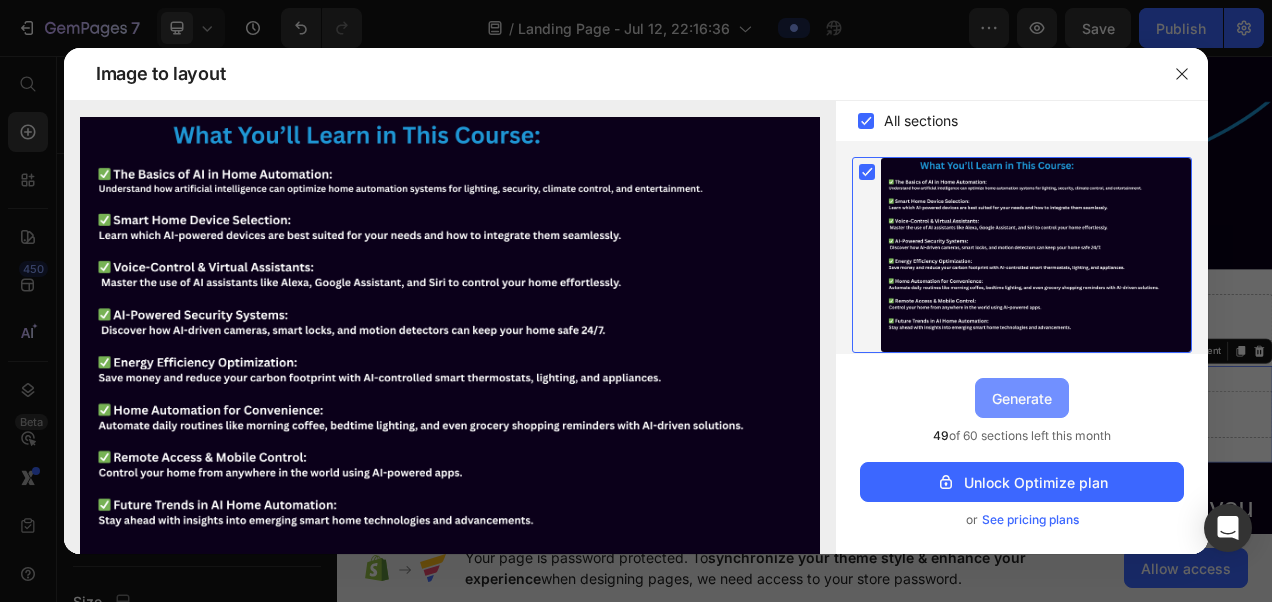 click on "Generate" at bounding box center (1022, 398) 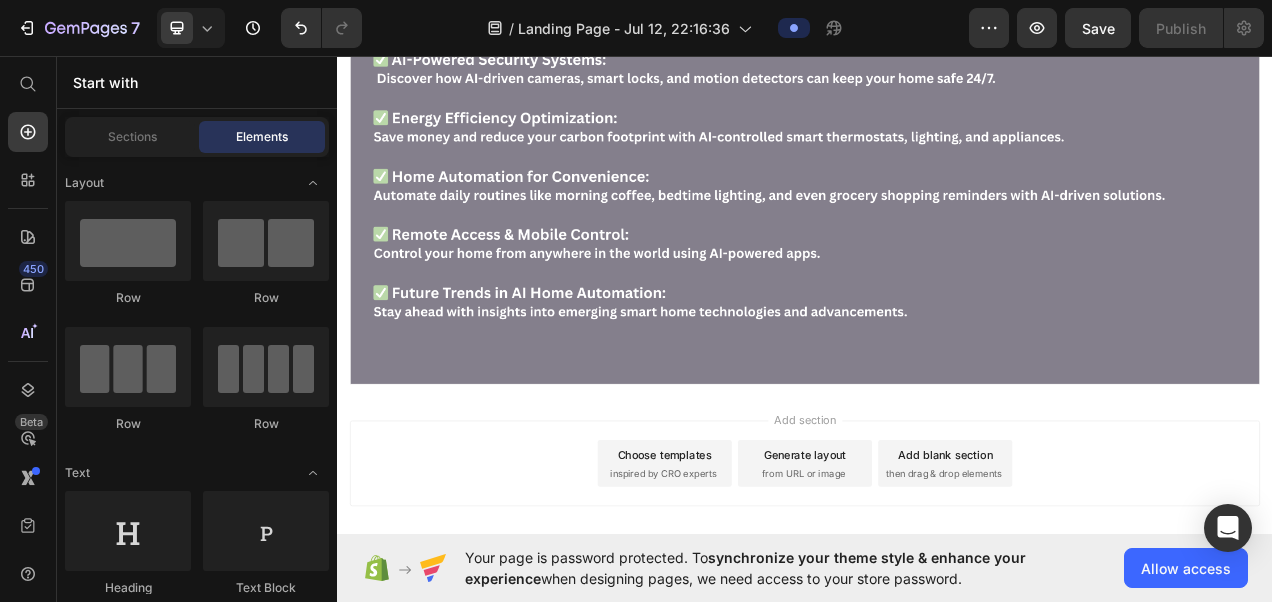 click on "Add section Choose templates inspired by CRO experts Generate layout from URL or image Add blank section then drag & drop elements" at bounding box center (937, 580) 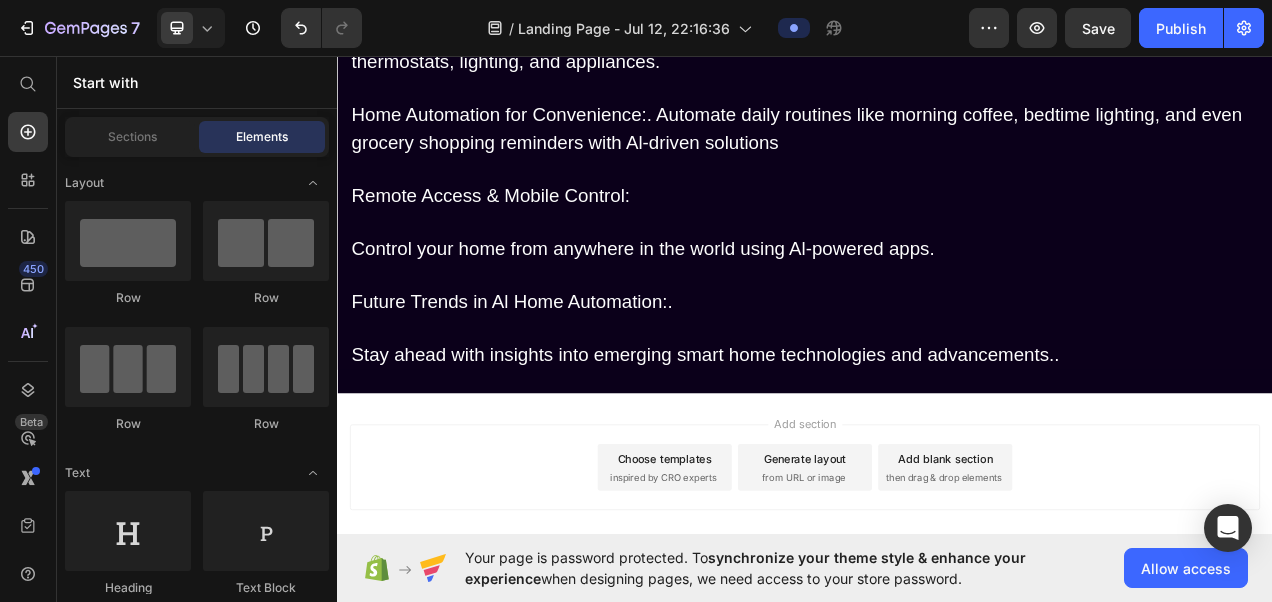 click on "Icon Understand how artificial intelligence can optimize home automation systems for lighting,security, climate control, and entertainment. Text Block Icon Smart Home Device Selection: Text Block Icon Learn which Al-powered devices are best suited for your needs and how to integrate them seamlessly. Text Block Icon Voice-Control & Virtual Assistants: Master the use of Al assistants like Alexa, Google Assistant, and Siri to control your home effortlessly. Text Block Icon Al-Powered Security Systems:. Discover how Al-driven cameras, smart locks, and motion detectors can keep your home safe 24/7. Text Block Icon / Energy Efficiency Optimization: Save money and reduce your carbon footprint with Al-controlled smart thermostats, lighting, and appliances. Text Block Icon Home Automation for Convenience:. Automate daily routines like morning coffee, bedtime lighting, and even grocery shopping reminders with Al-driven solutions Text Block Icon Remote Access & Mobile Control: Heading Icon Text Block Icon Heading Icon" at bounding box center [937, 10] 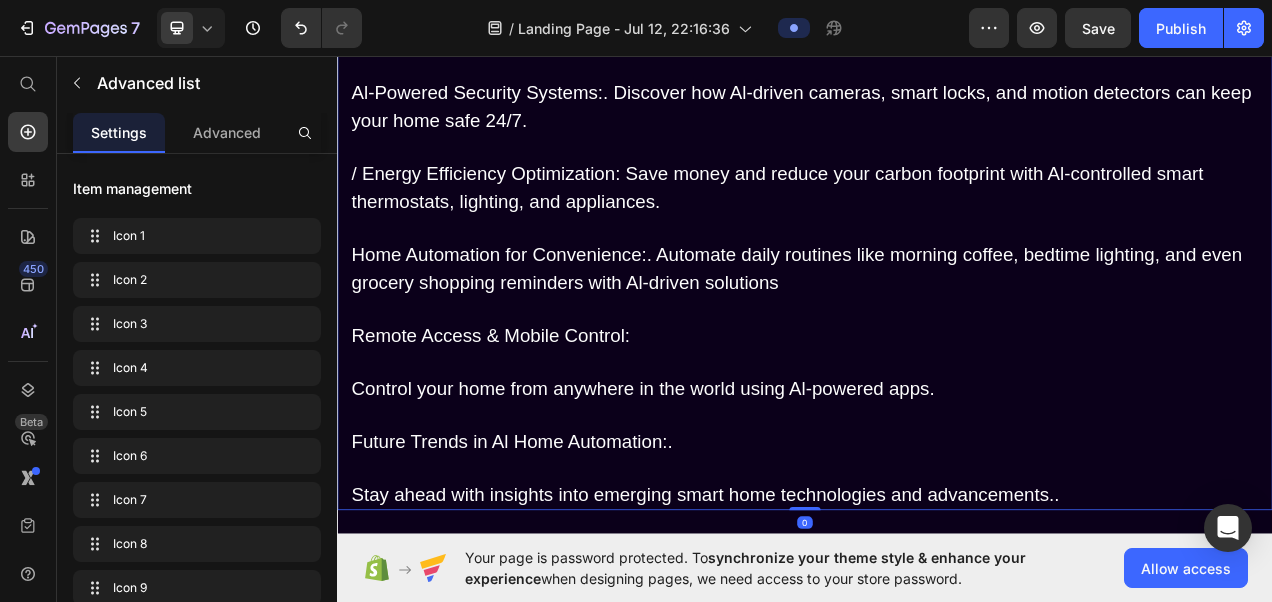 scroll, scrollTop: 4060, scrollLeft: 0, axis: vertical 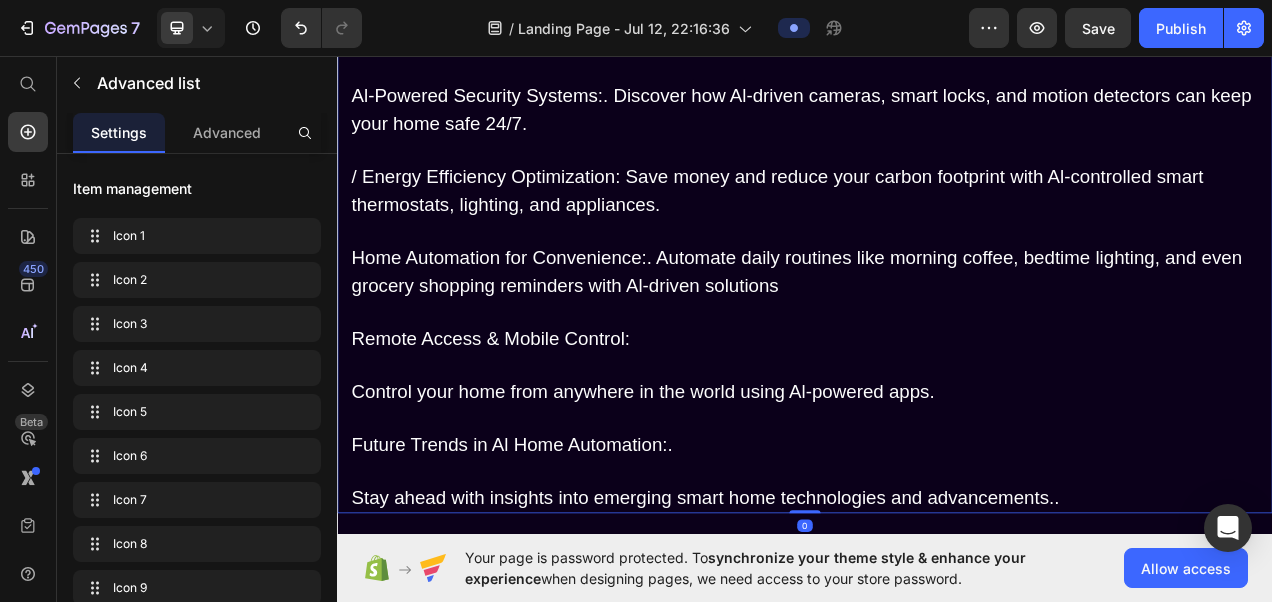 click on "Icon Control your home from anywhere in the world using Al-powered apps. Text Block" at bounding box center [937, 488] 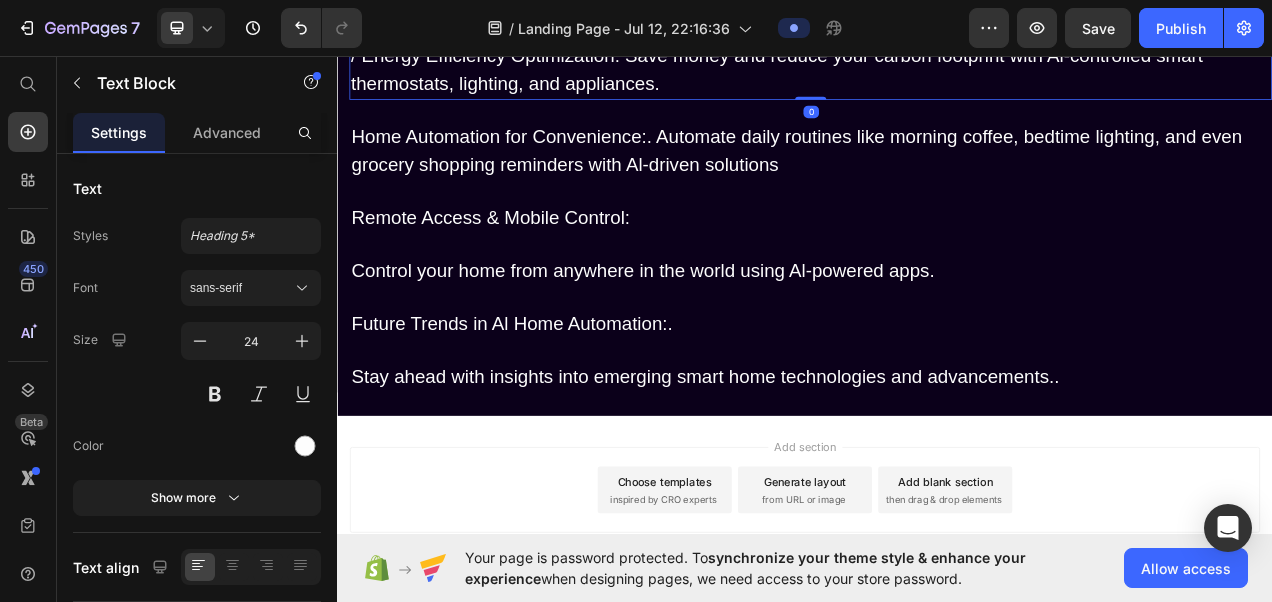 scroll, scrollTop: 4216, scrollLeft: 0, axis: vertical 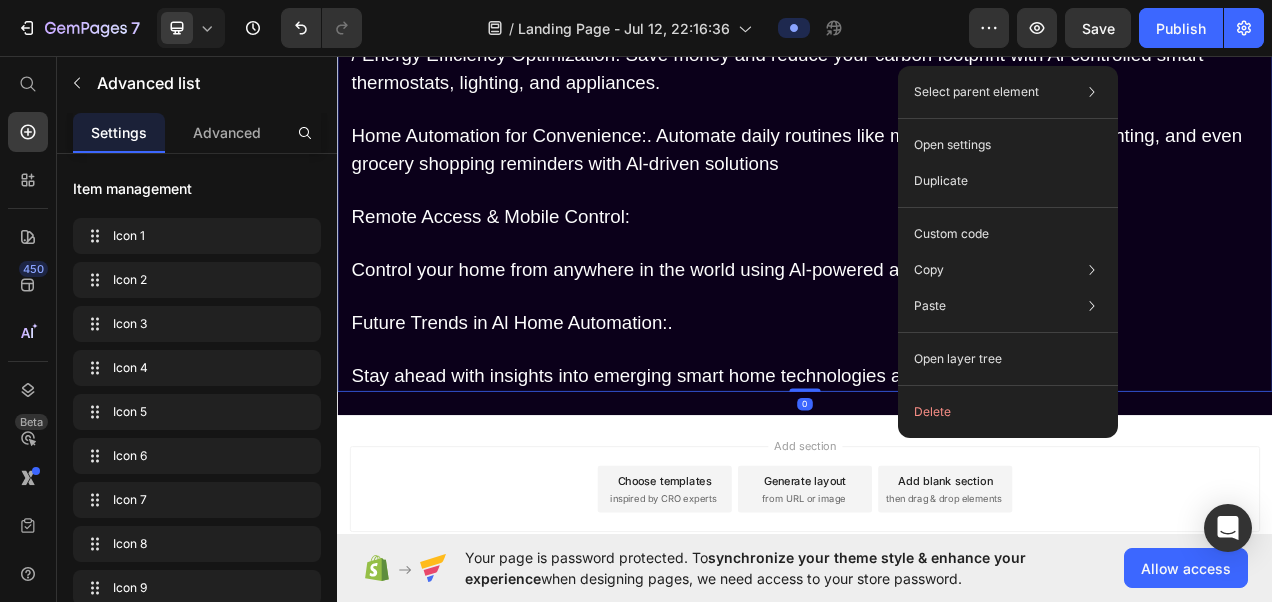 click on "Icon Understand how artificial intelligence can optimize home automation systems for lighting,security, climate control, and entertainment. Text Block Icon Smart Home Device Selection: Text Block Icon Learn which Al-powered devices are best suited for your needs and how to integrate them seamlessly. Text Block Icon Voice-Control & Virtual Assistants: Master the use of Al assistants like Alexa, Google Assistant, and Siri to control your home effortlessly. Text Block Icon Al-Powered Security Systems:. Discover how Al-driven cameras, smart locks, and motion detectors can keep your home safe 24/7. Text Block Icon / Energy Efficiency Optimization: Save money and reduce your carbon footprint with Al-controlled smart thermostats, lighting, and appliances. Text Block Icon Home Automation for Convenience:. Automate daily routines like morning coffee, bedtime lighting, and even grocery shopping reminders with Al-driven solutions Text Block Icon Remote Access & Mobile Control: Heading Icon Text Block Icon Heading Icon" at bounding box center (937, 38) 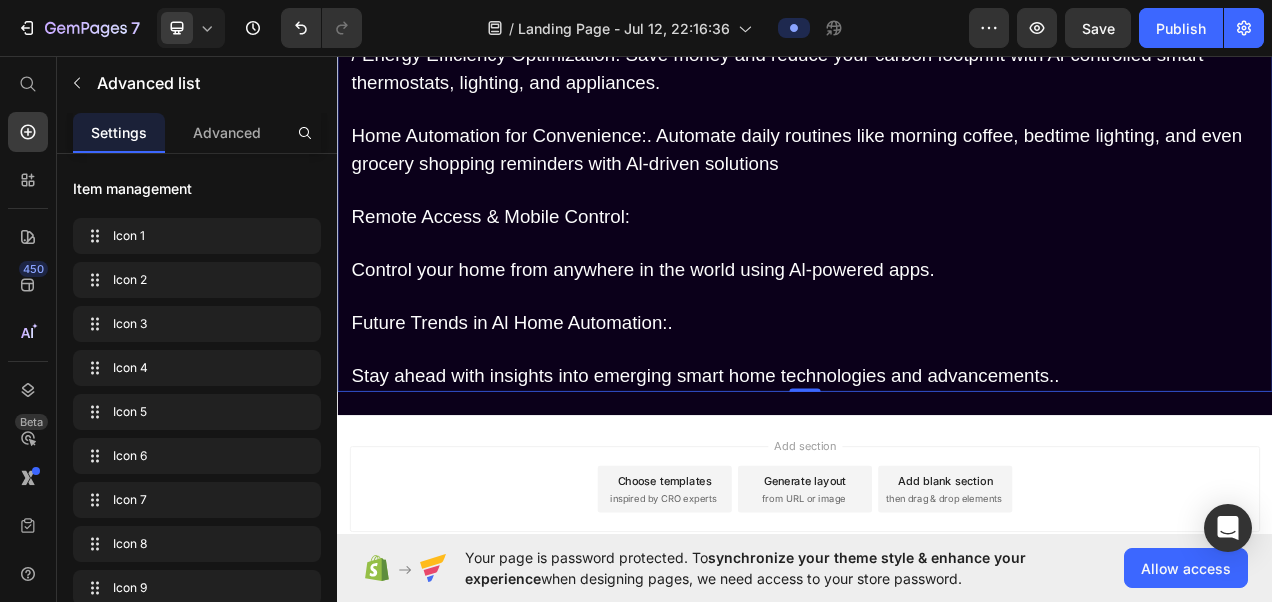 click on "Future Trends in Al Home Automation:." at bounding box center (561, 400) 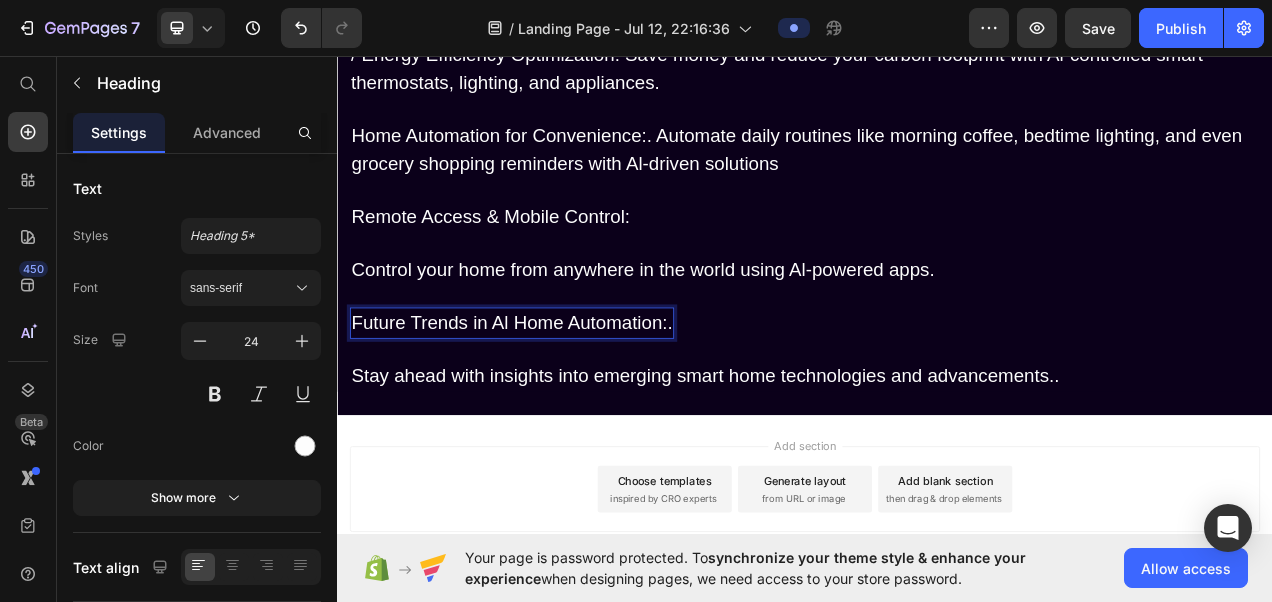 click on "Future Trends in Al Home Automation:." at bounding box center (561, 400) 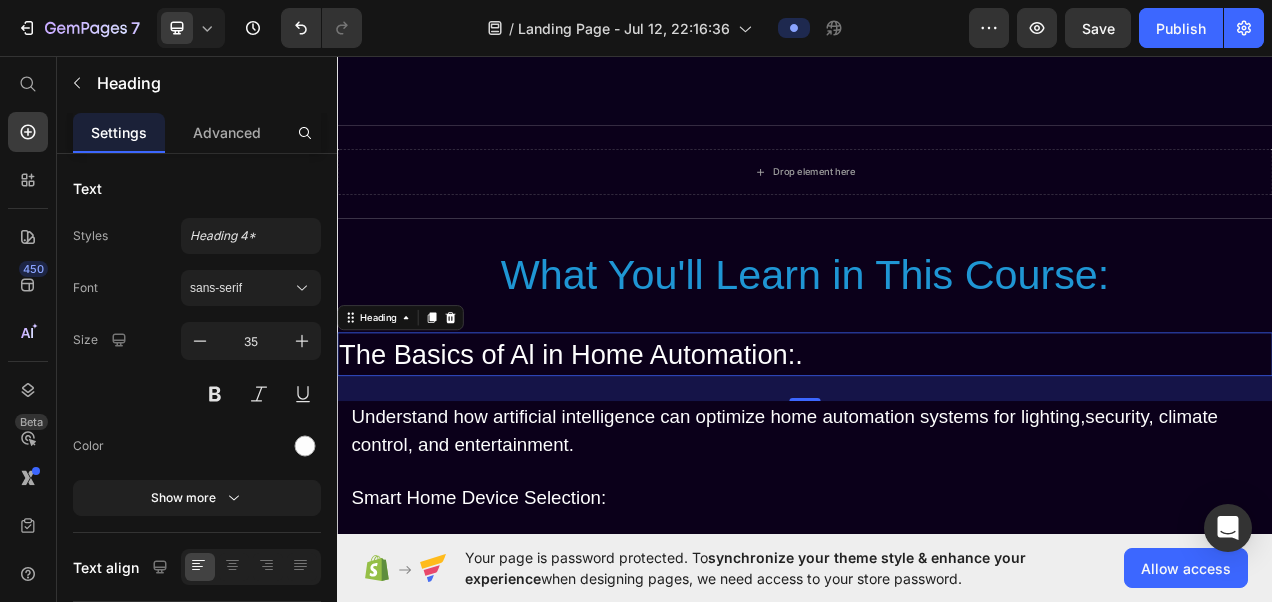 scroll, scrollTop: 3268, scrollLeft: 0, axis: vertical 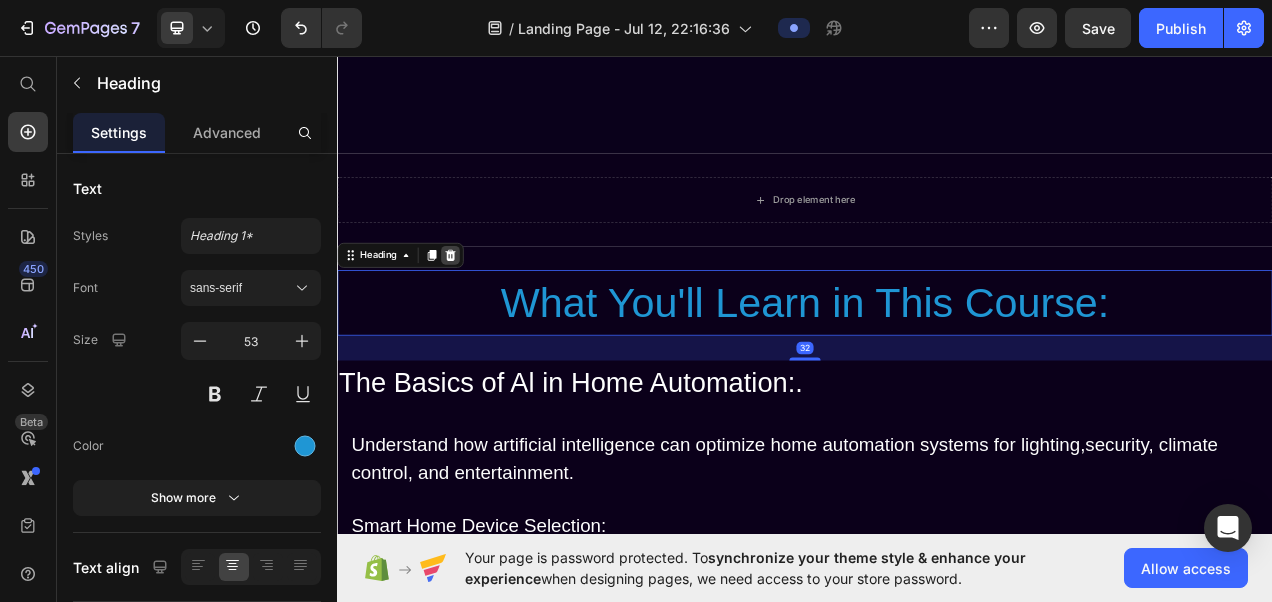 click 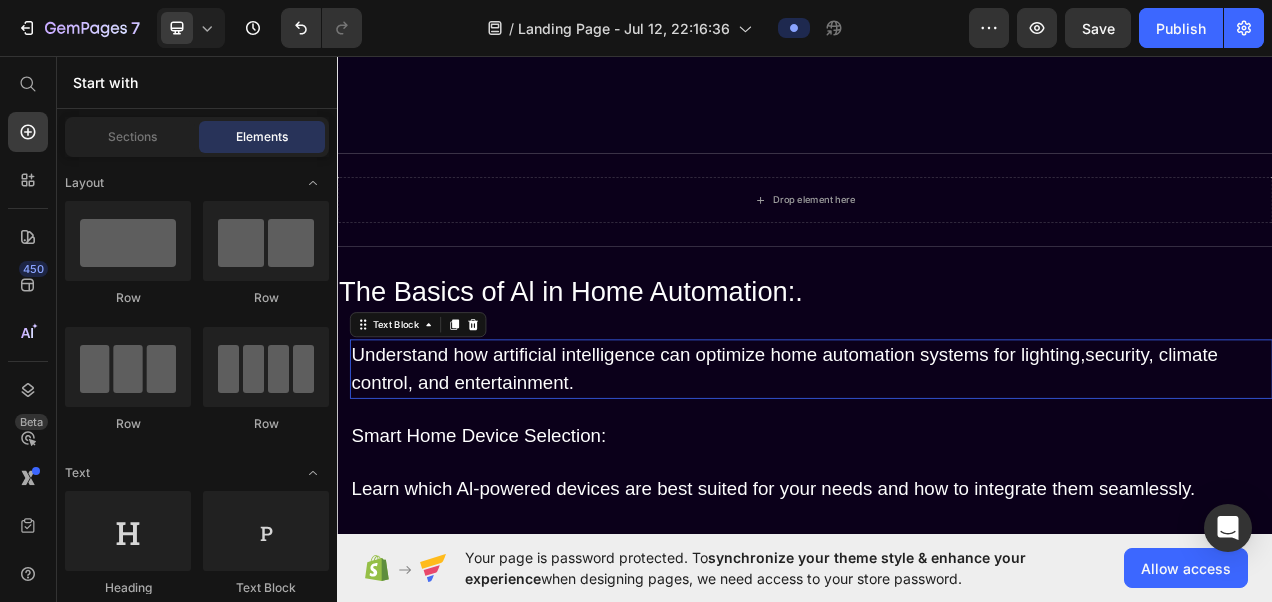 scroll, scrollTop: 3272, scrollLeft: 0, axis: vertical 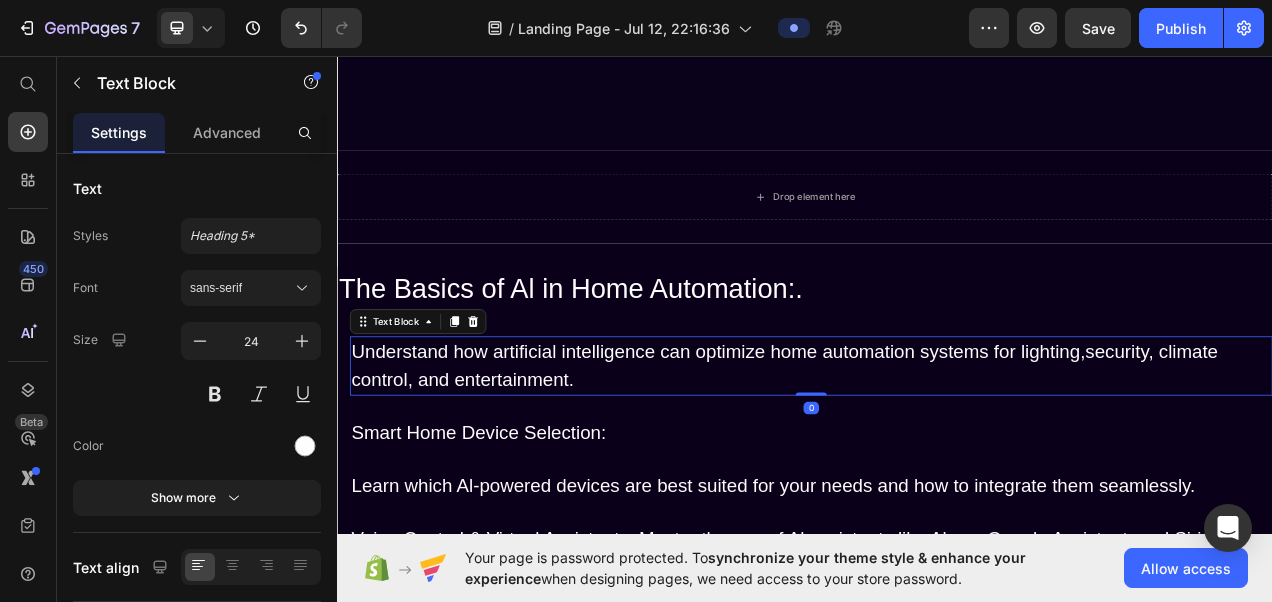 click on "The Basics of Al in Home Automation:." at bounding box center [937, 356] 